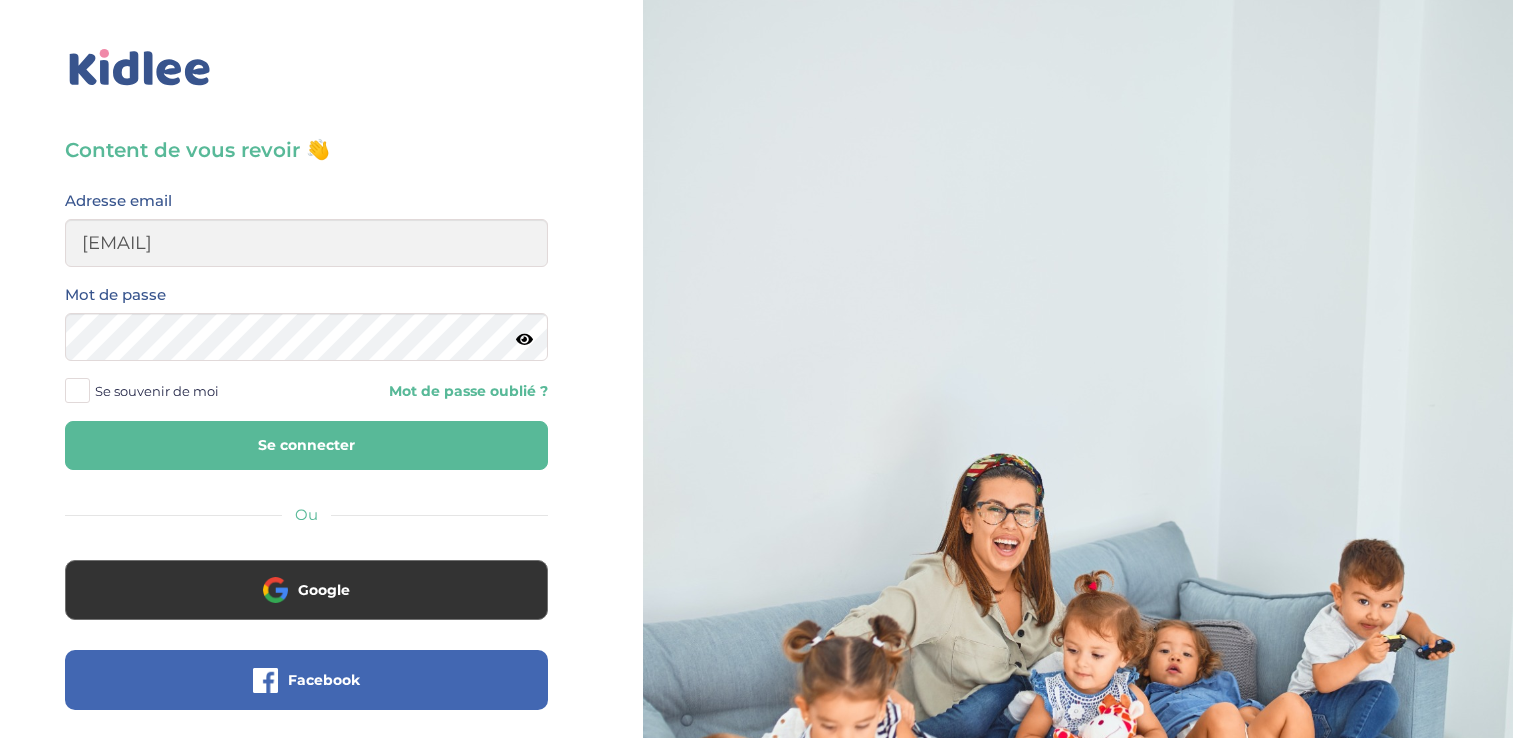 scroll, scrollTop: 0, scrollLeft: 0, axis: both 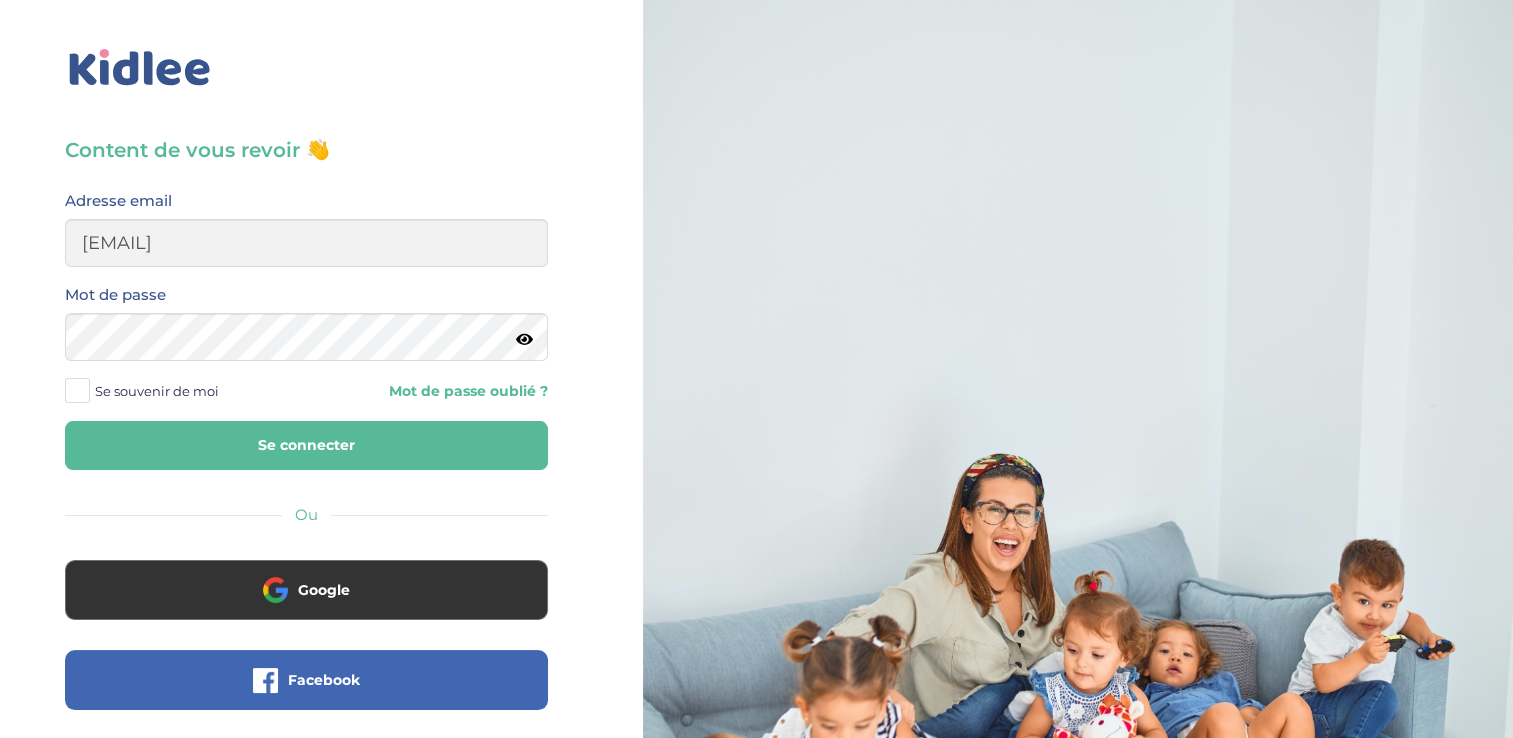 click on "Se connecter" at bounding box center [306, 445] 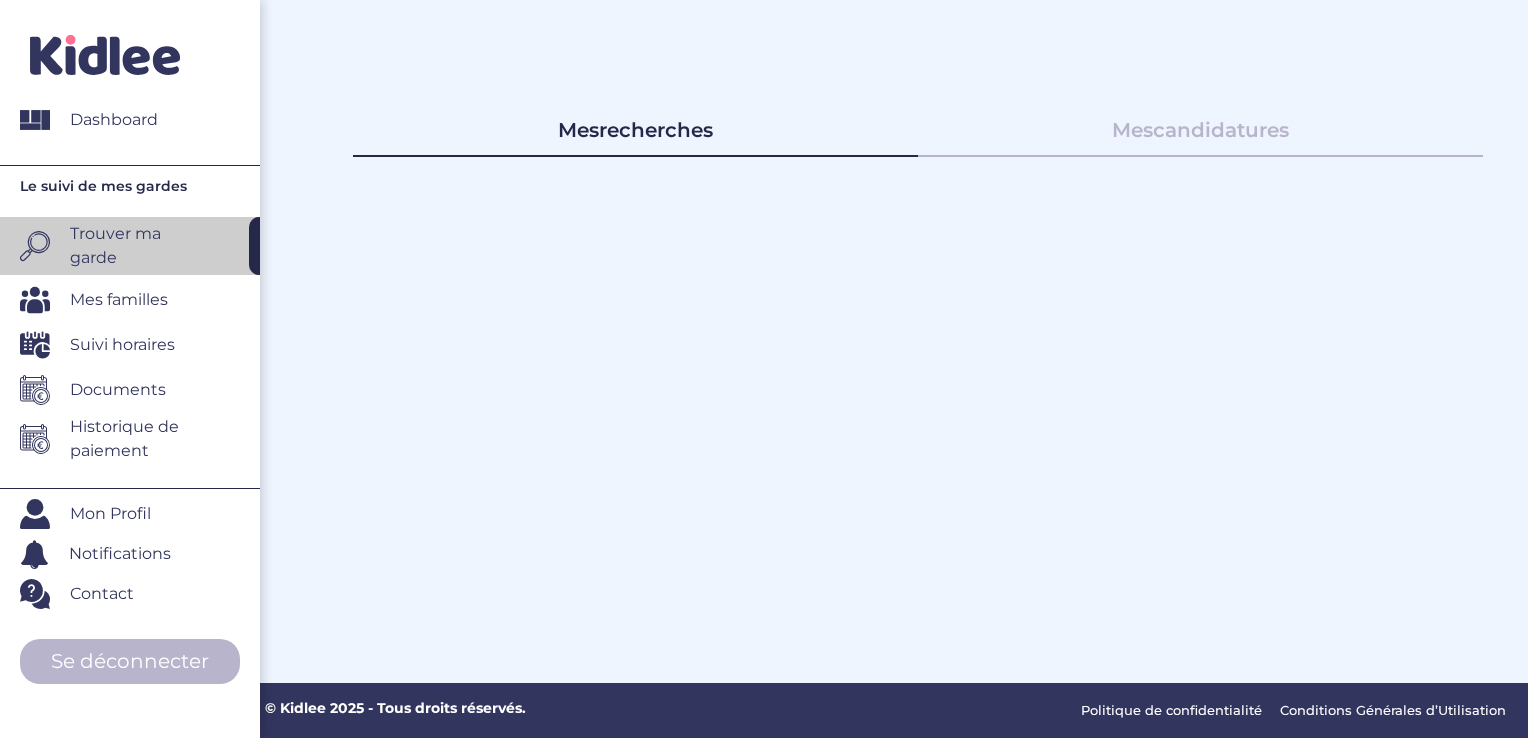 scroll, scrollTop: 0, scrollLeft: 0, axis: both 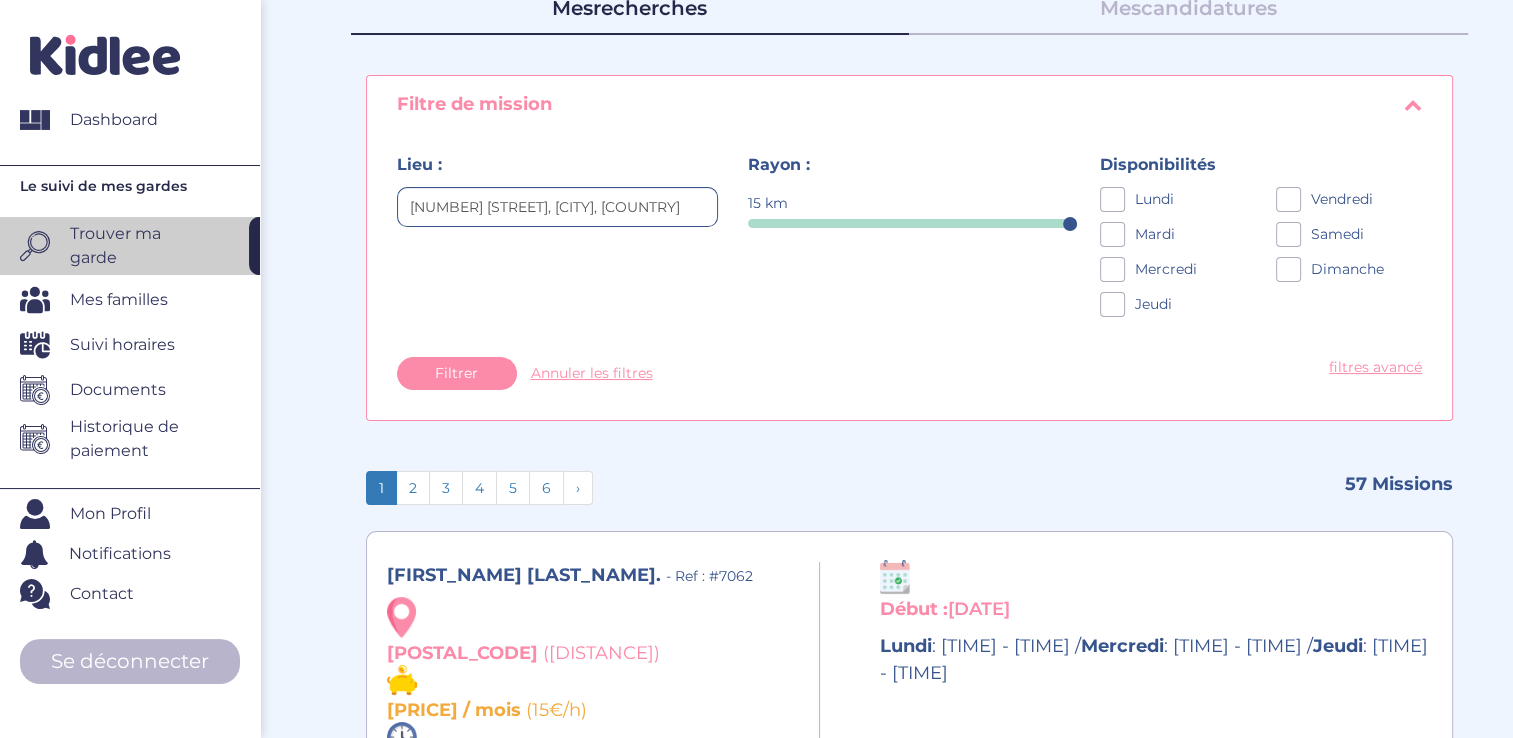 click on "Documents" at bounding box center [118, 390] 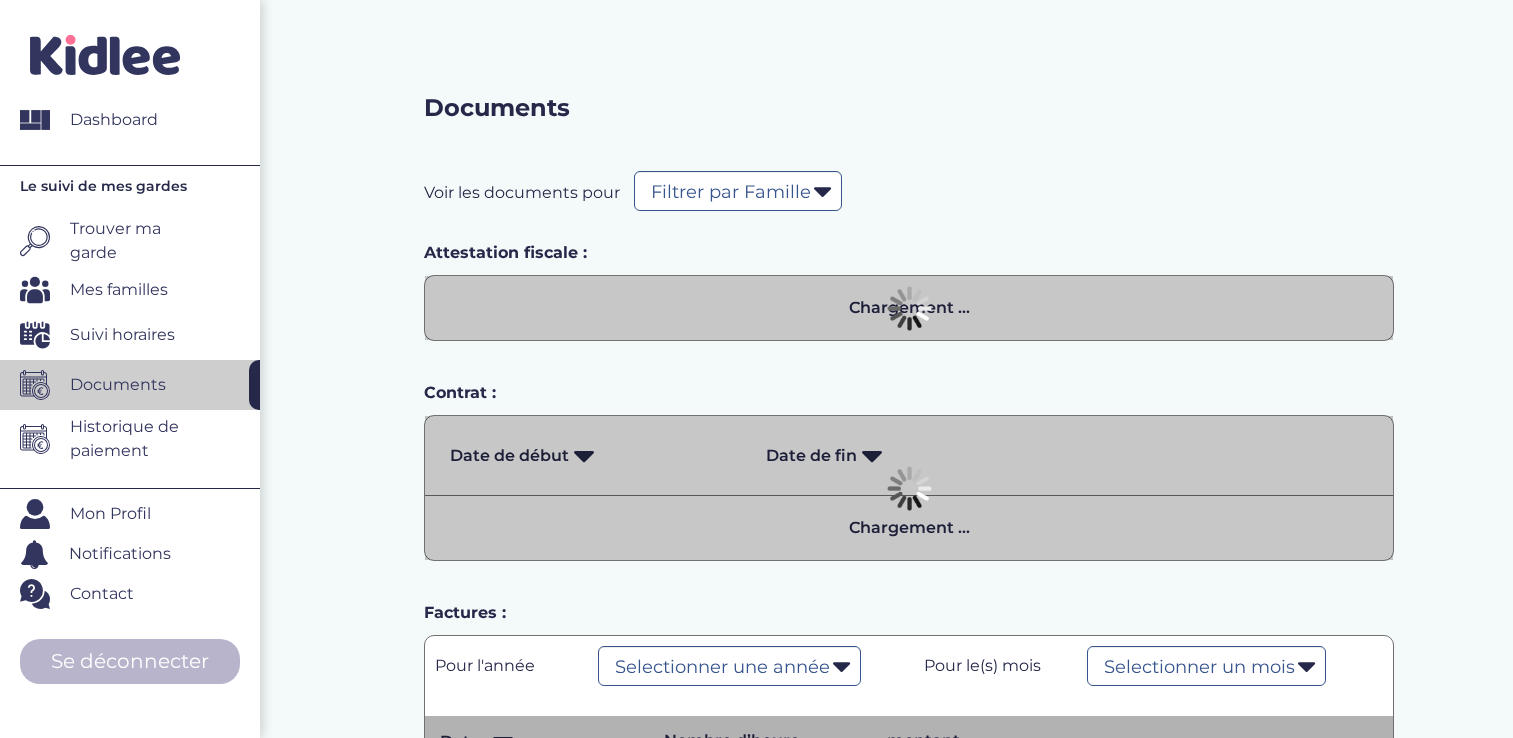select on "[NUMBER]" 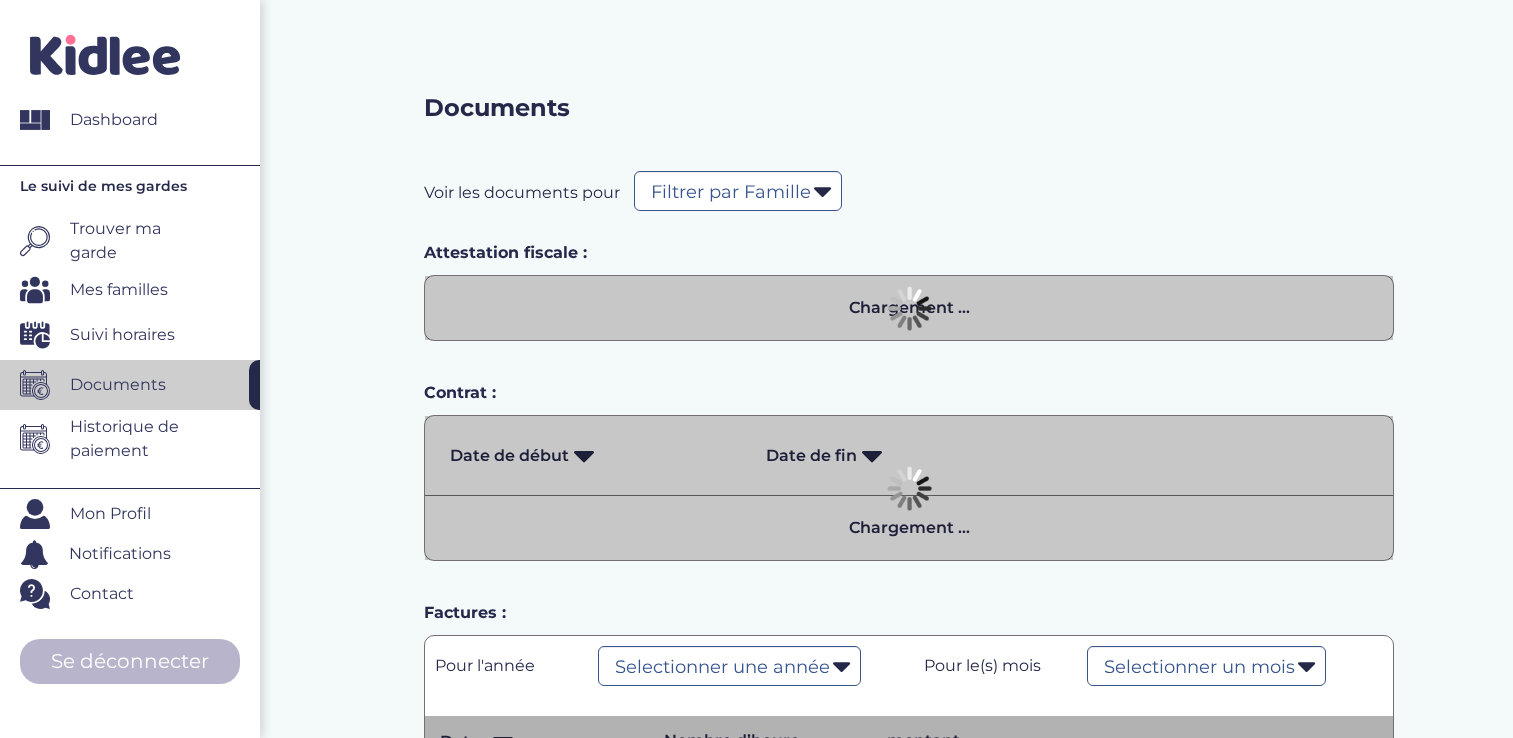 scroll, scrollTop: 0, scrollLeft: 0, axis: both 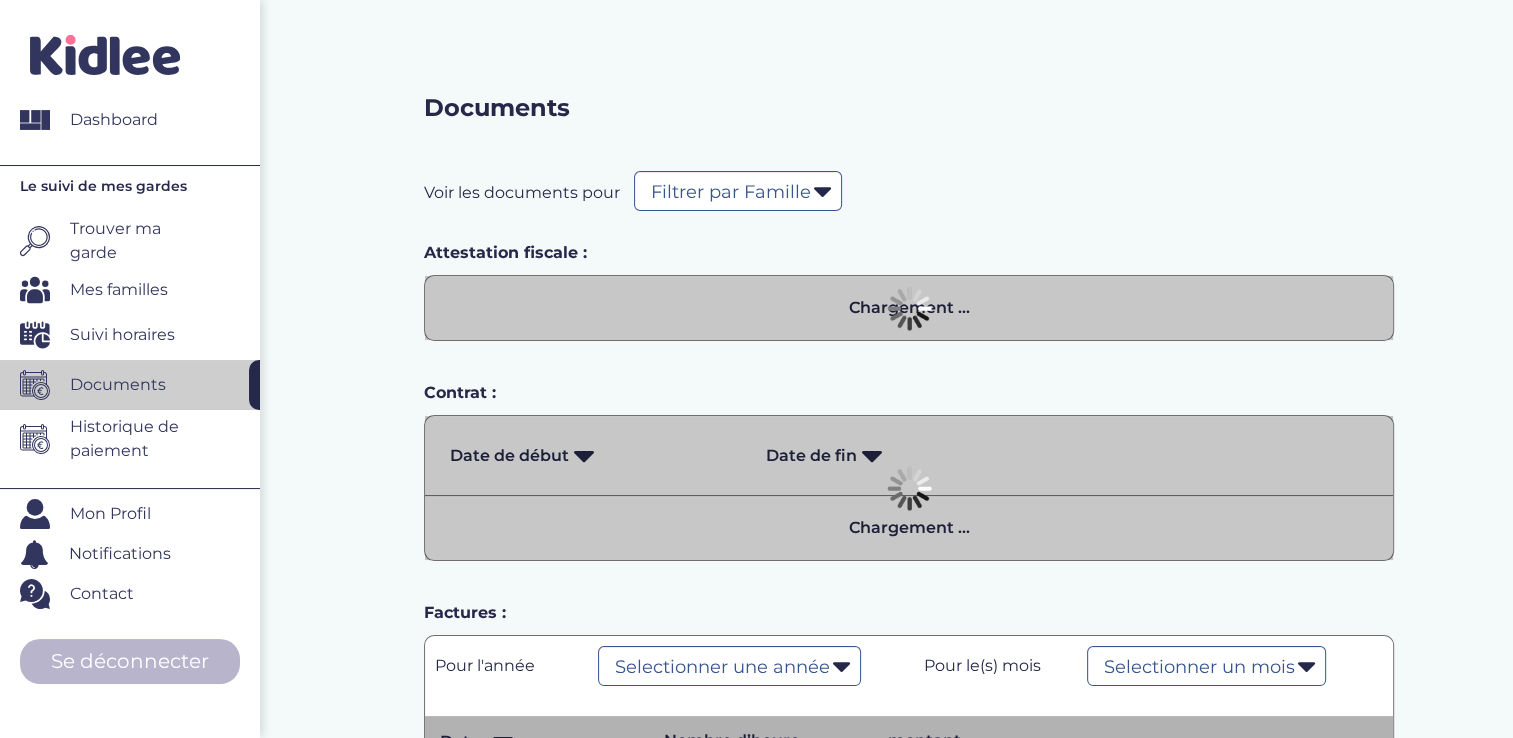 select on "[NUMBER]" 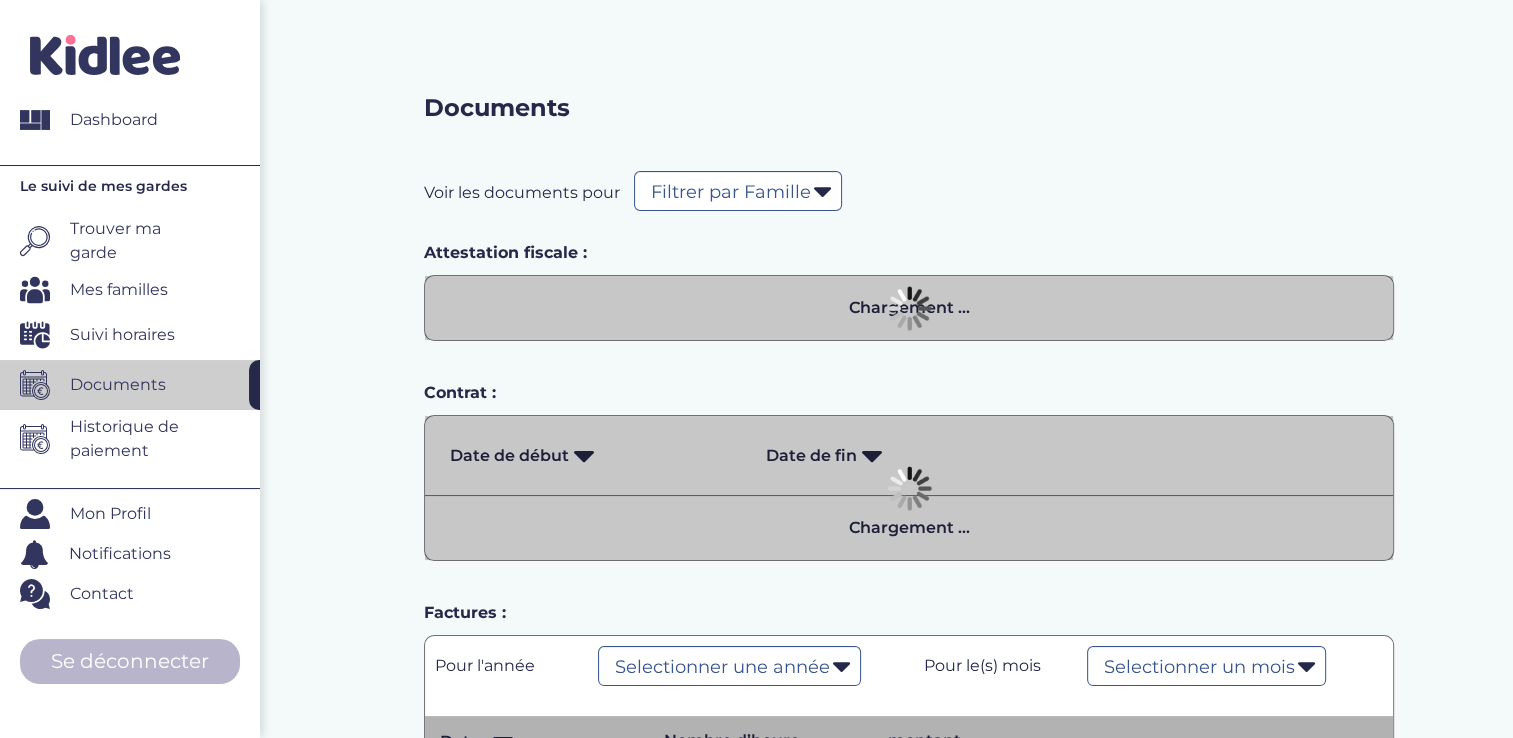 select on "2024" 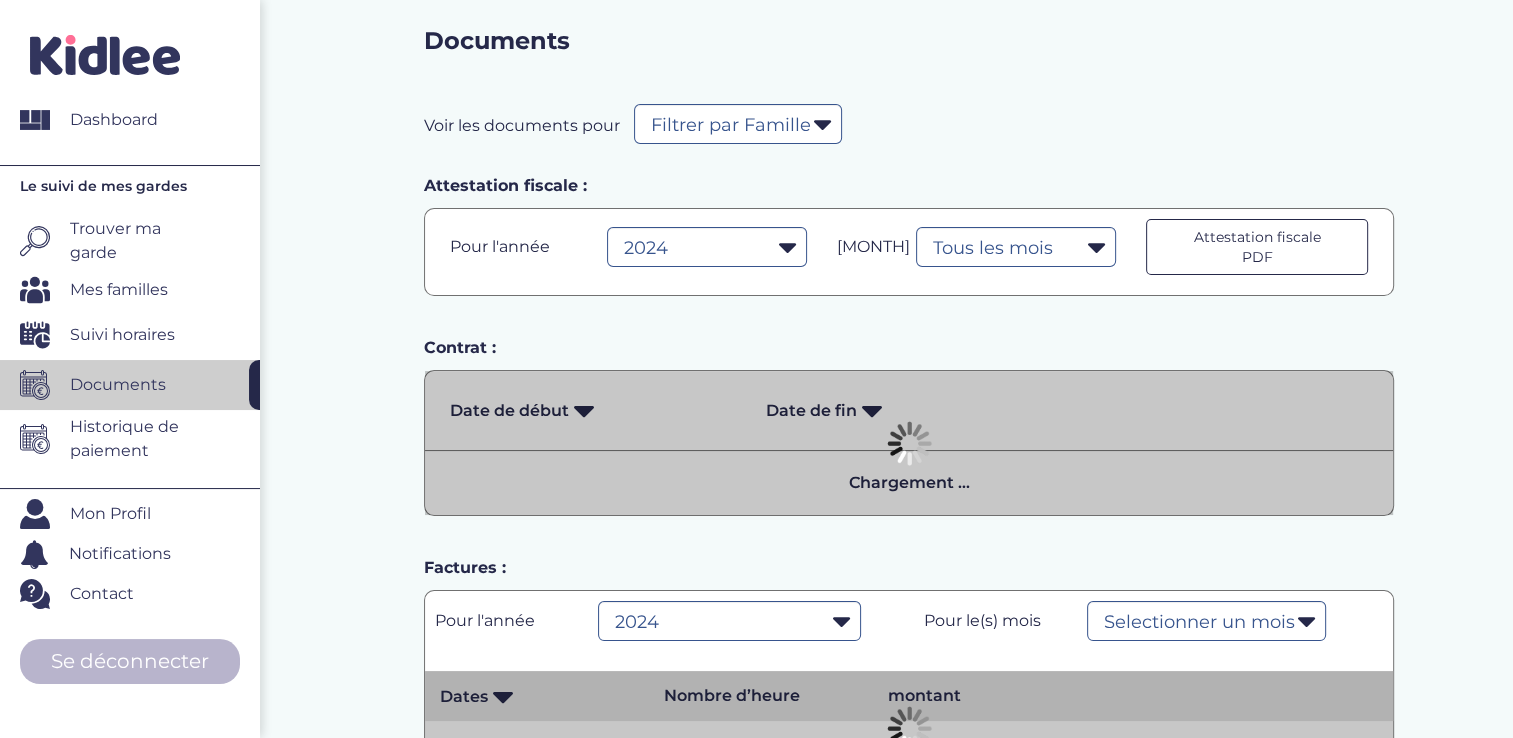 scroll, scrollTop: 72, scrollLeft: 0, axis: vertical 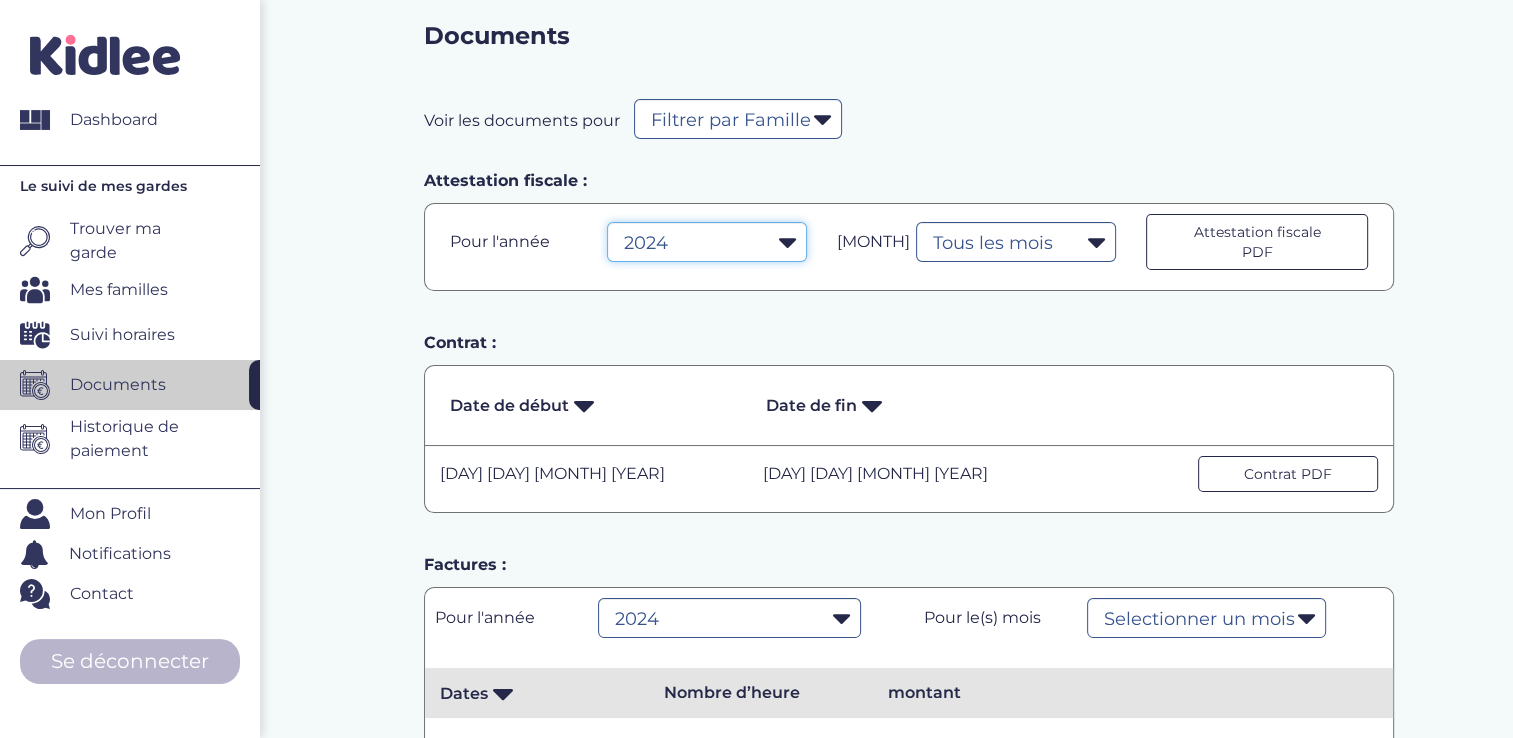 click on "2024
2025" at bounding box center [707, 242] 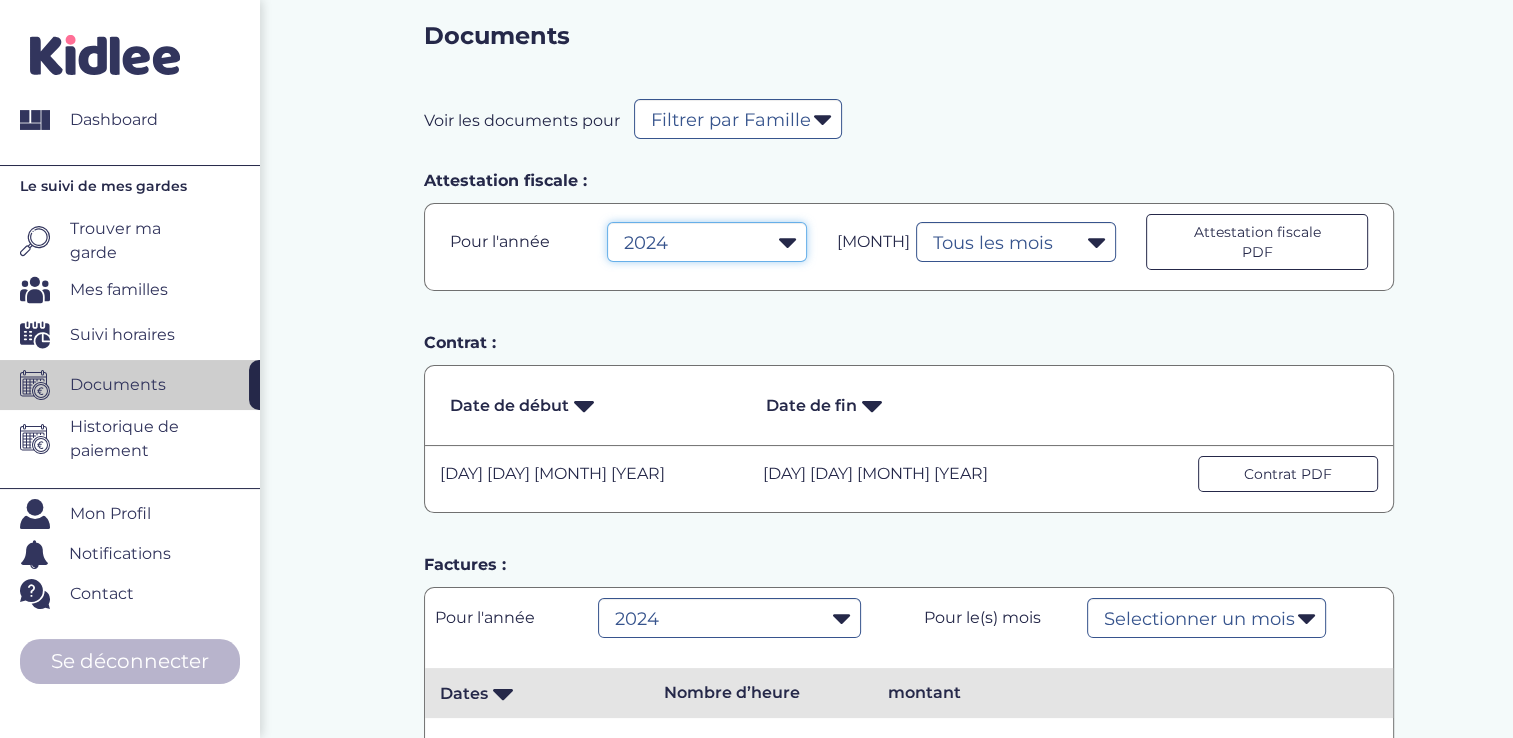 select on "2025" 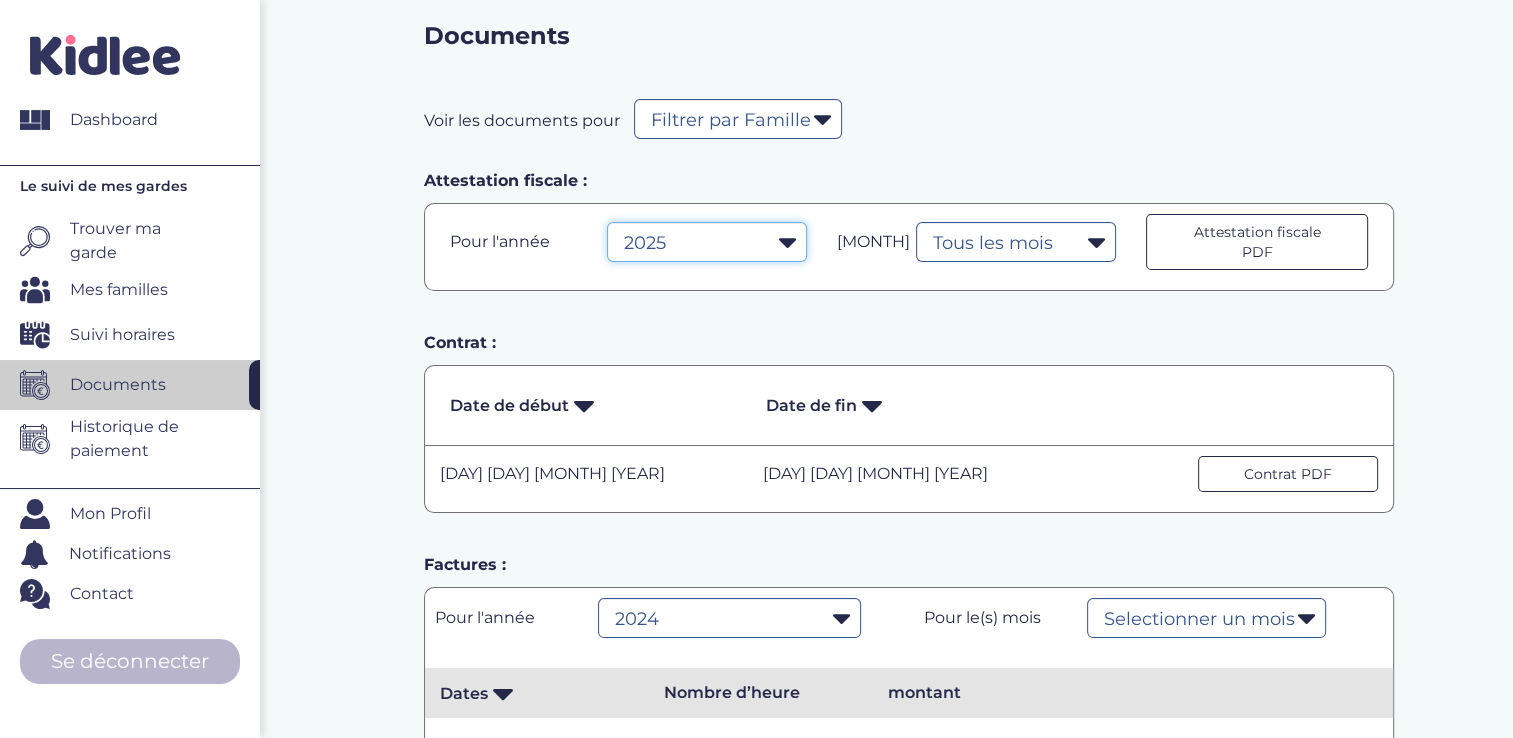 click on "2024
2025" at bounding box center (707, 242) 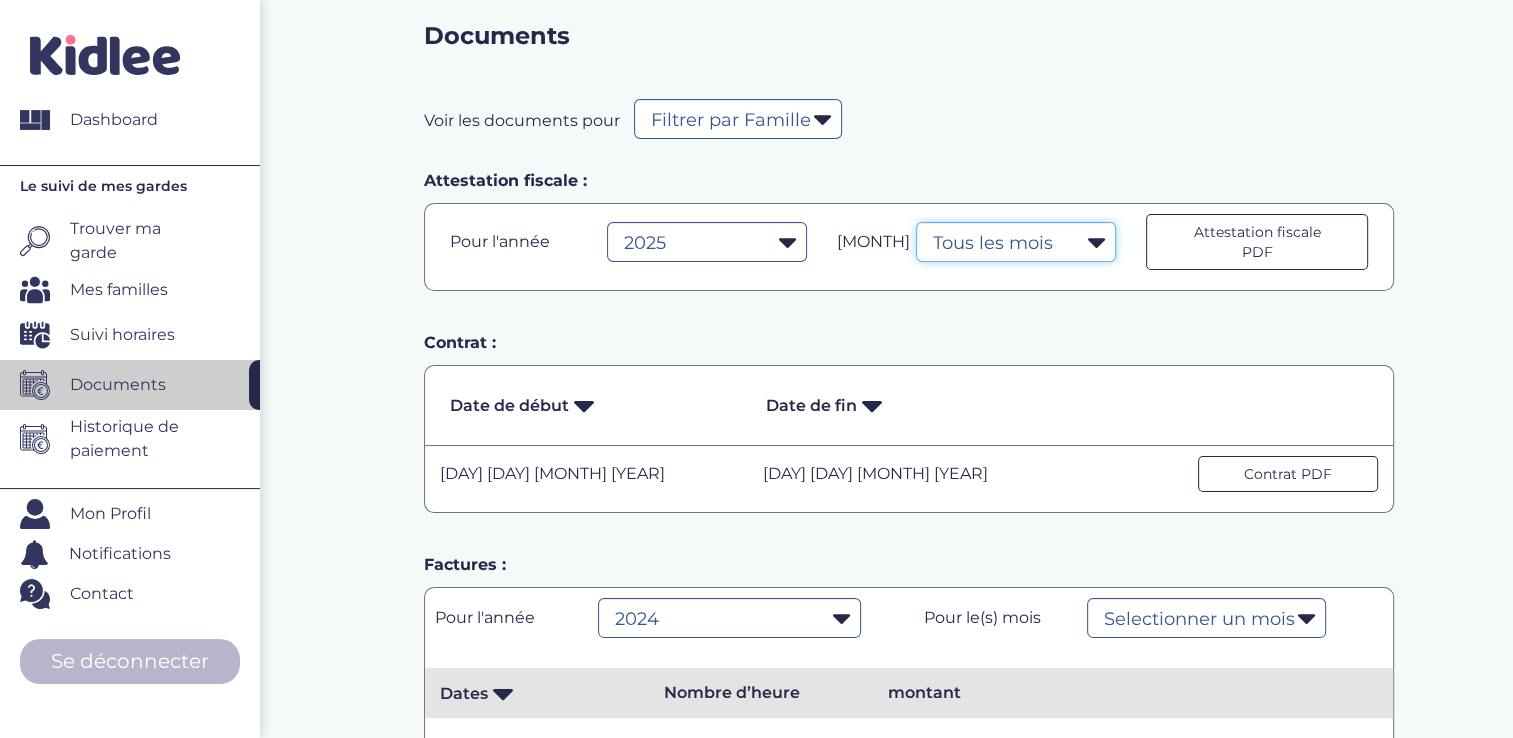 click on "Tous les mois
Janvier
Février
Mars
Avril
Mai
Juin
Juillet
Août
Septembre
Octobre
Novembre
Decembre" at bounding box center [1016, 242] 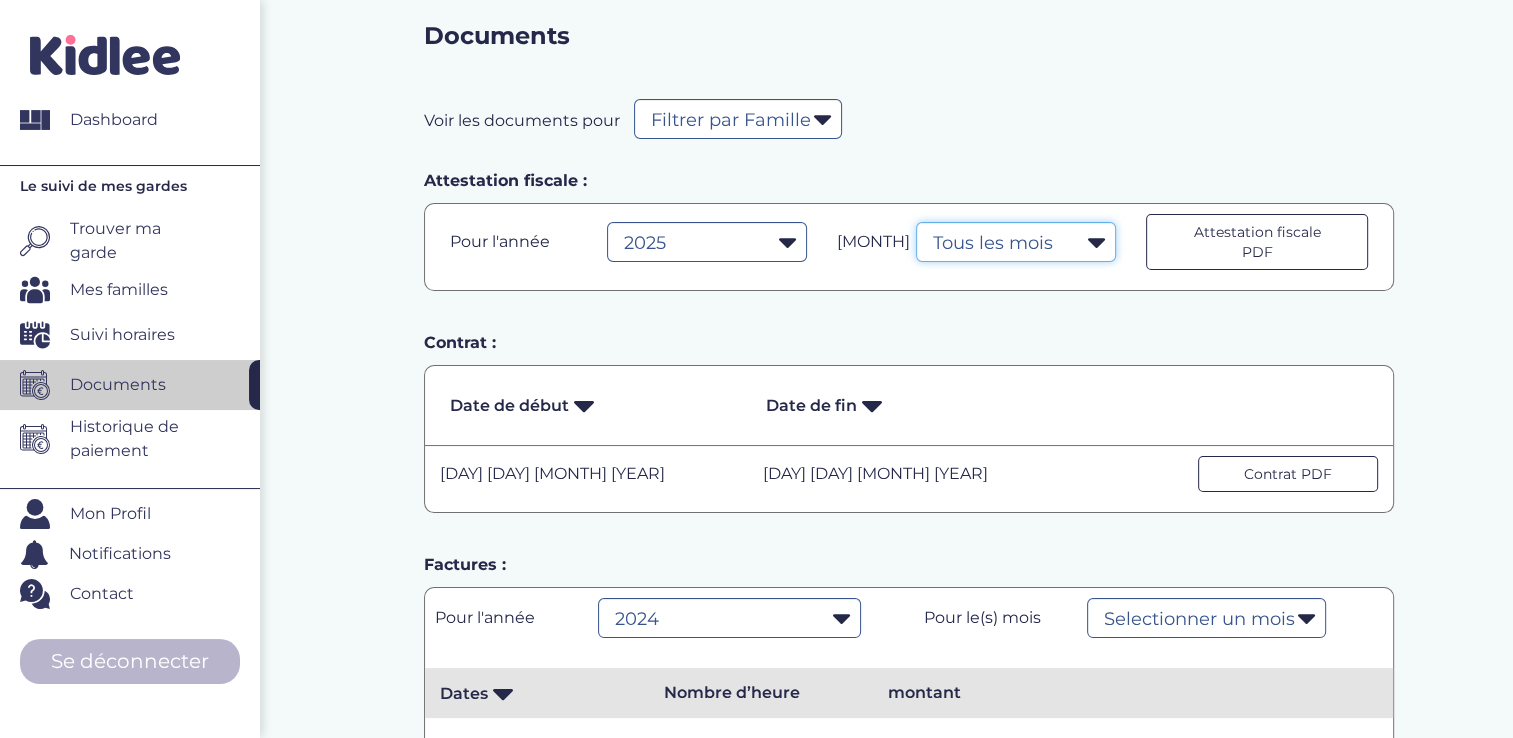 select on "7" 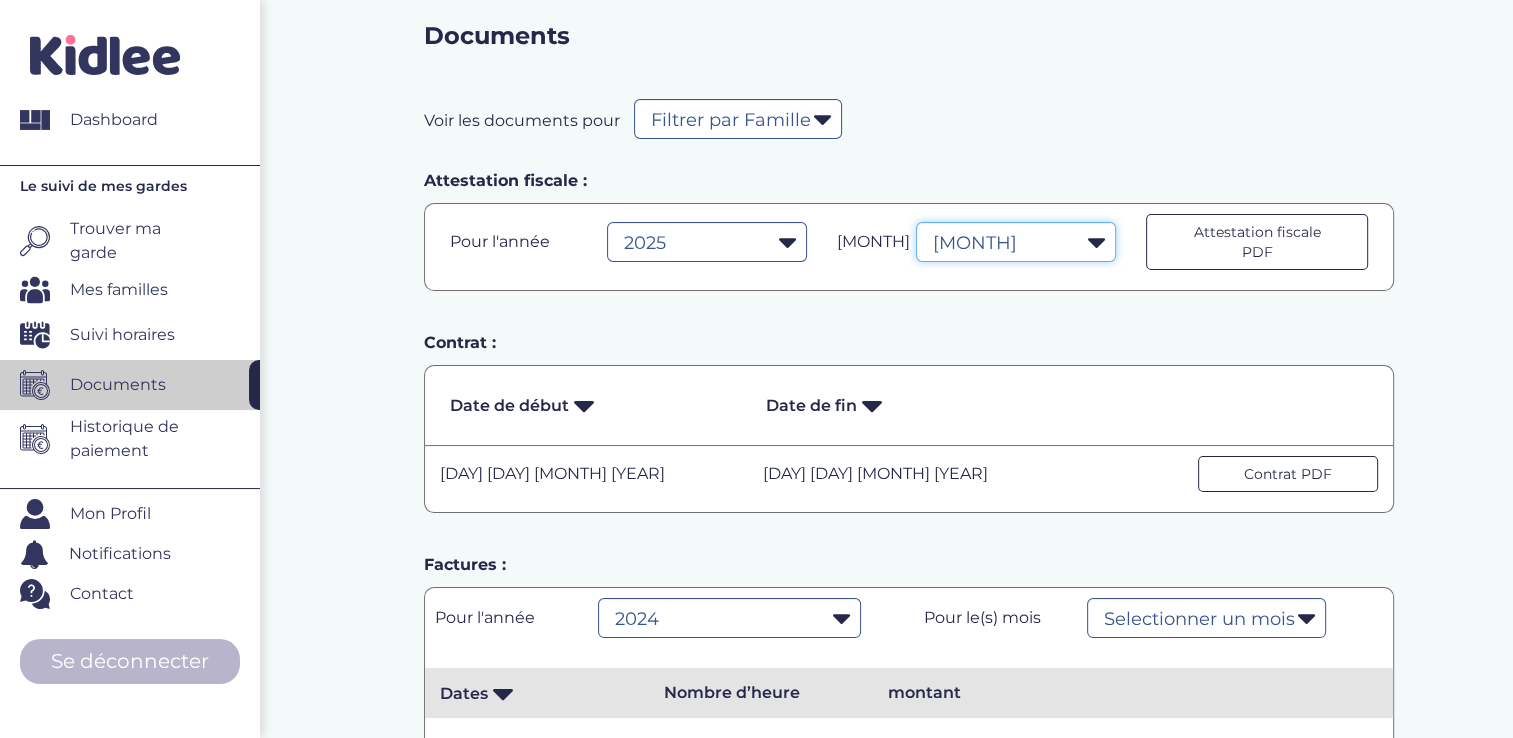 click on "Tous les mois
Janvier
Février
Mars
Avril
Mai
Juin
Juillet
Août
Septembre
Octobre
Novembre
Decembre" at bounding box center [1016, 242] 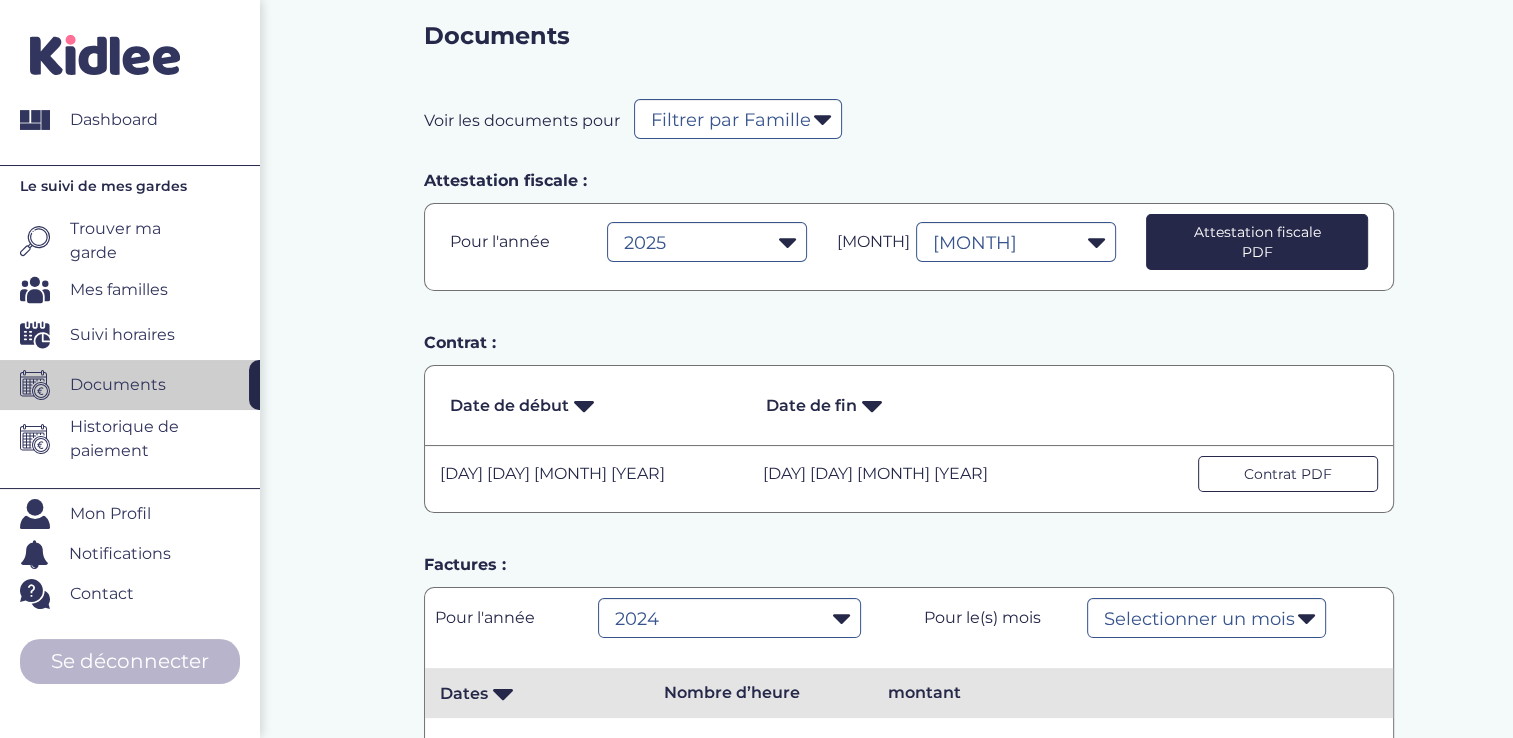 click on "Attestation fiscale PDF" at bounding box center [1257, 242] 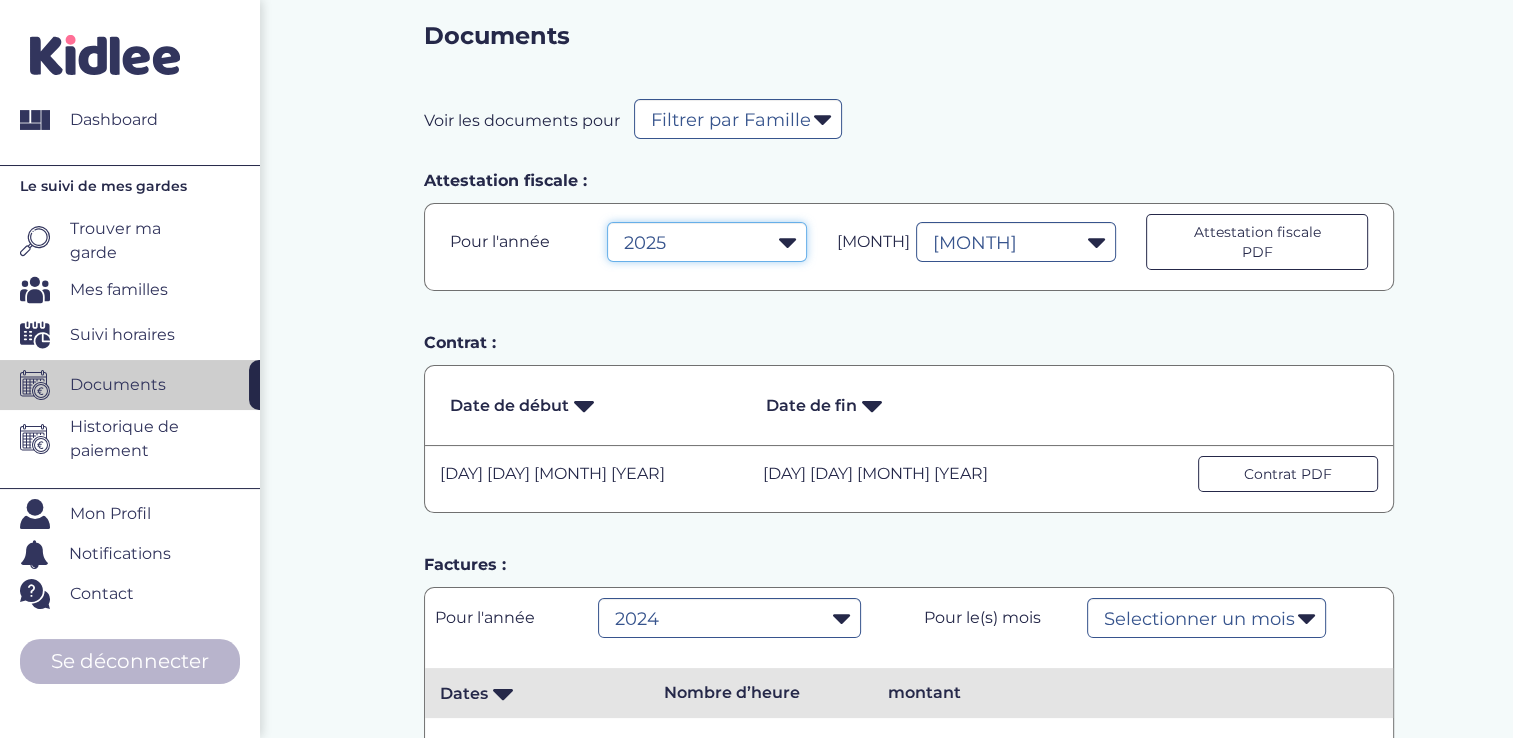click on "2024
2025" at bounding box center (707, 242) 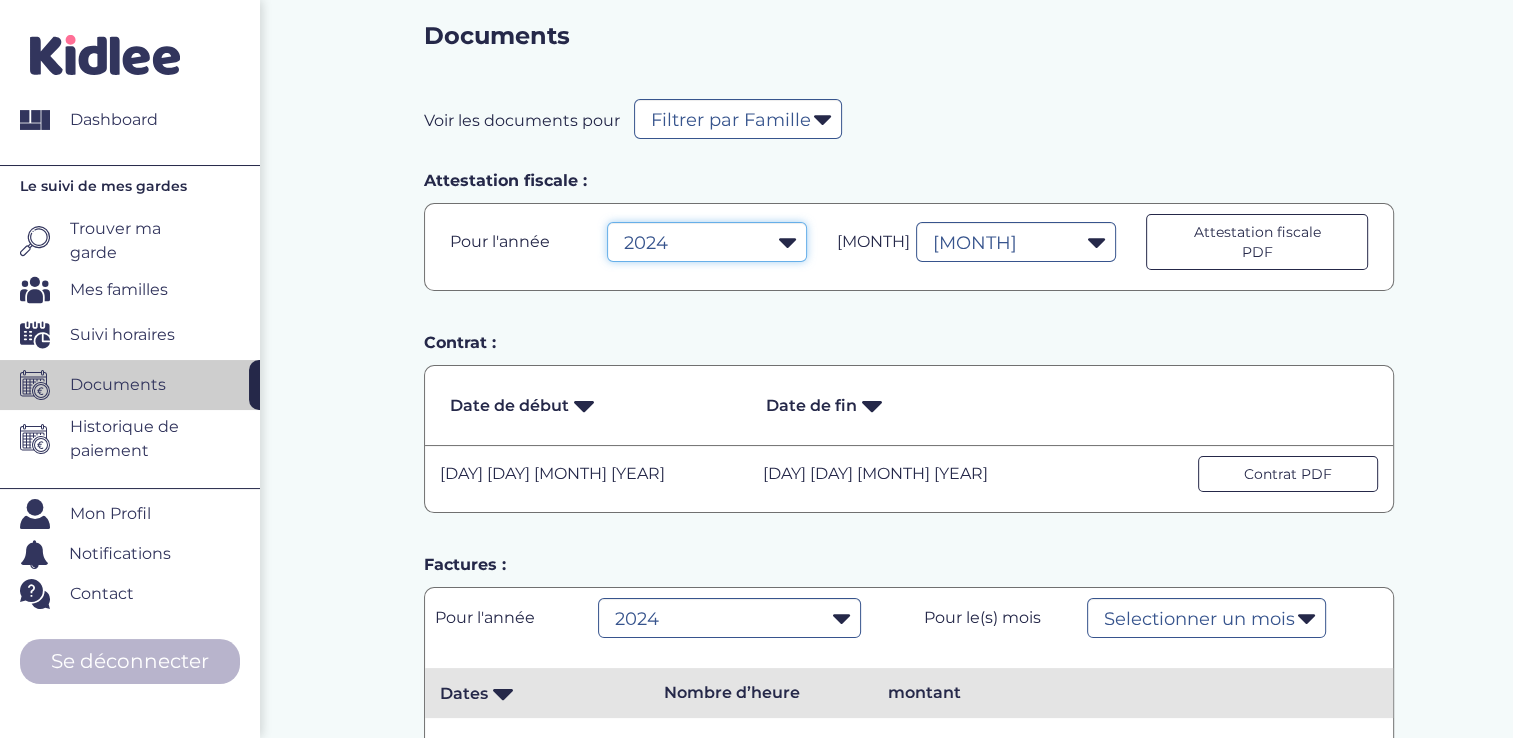 click on "2024
2025" at bounding box center (707, 242) 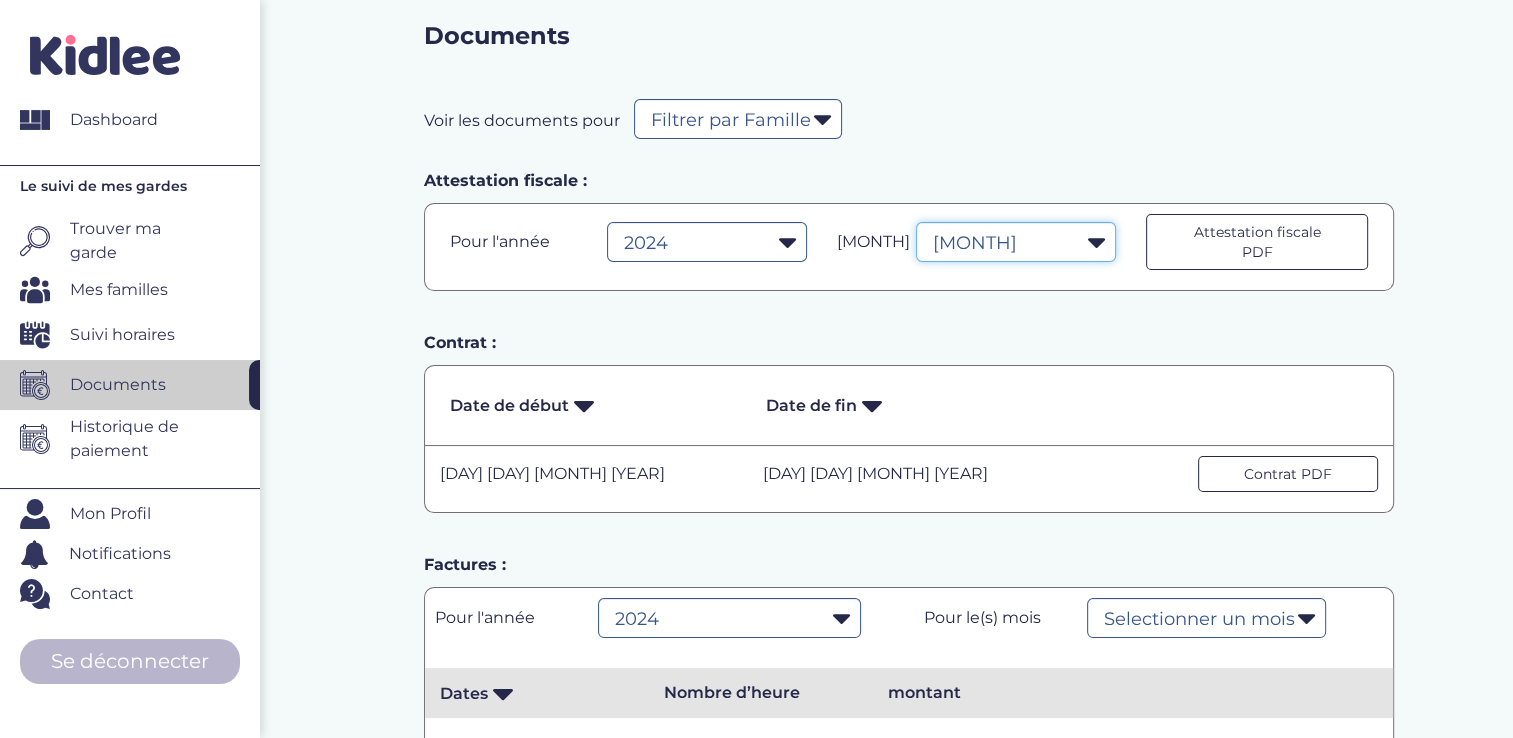 click on "Tous les mois
Janvier
Février
Mars
Avril
Mai
Juin
Juillet
Août
Septembre
Octobre
Novembre
Decembre" at bounding box center (1016, 242) 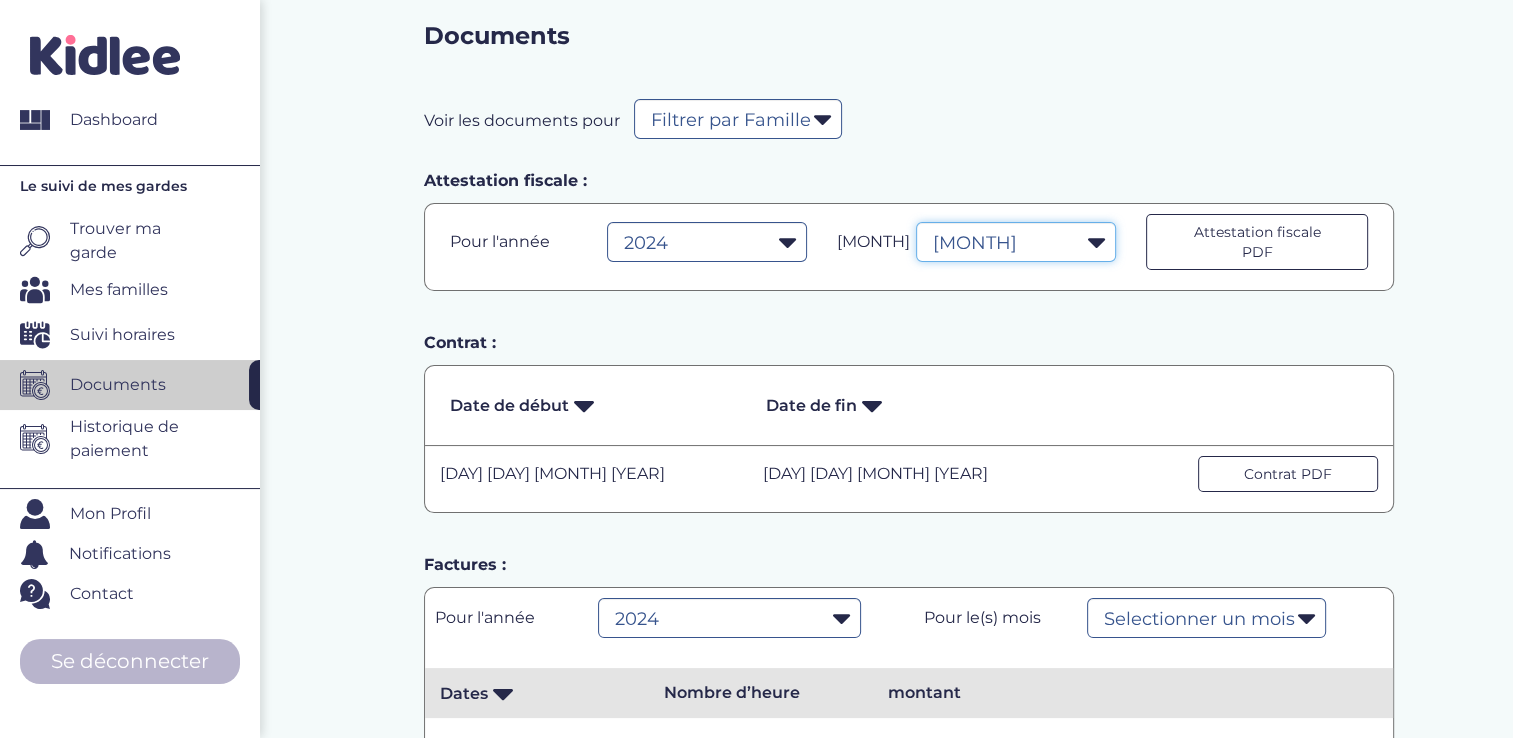 click on "Tous les mois
Janvier
Février
Mars
Avril
Mai
Juin
Juillet
Août
Septembre
Octobre
Novembre
Decembre" at bounding box center [1016, 242] 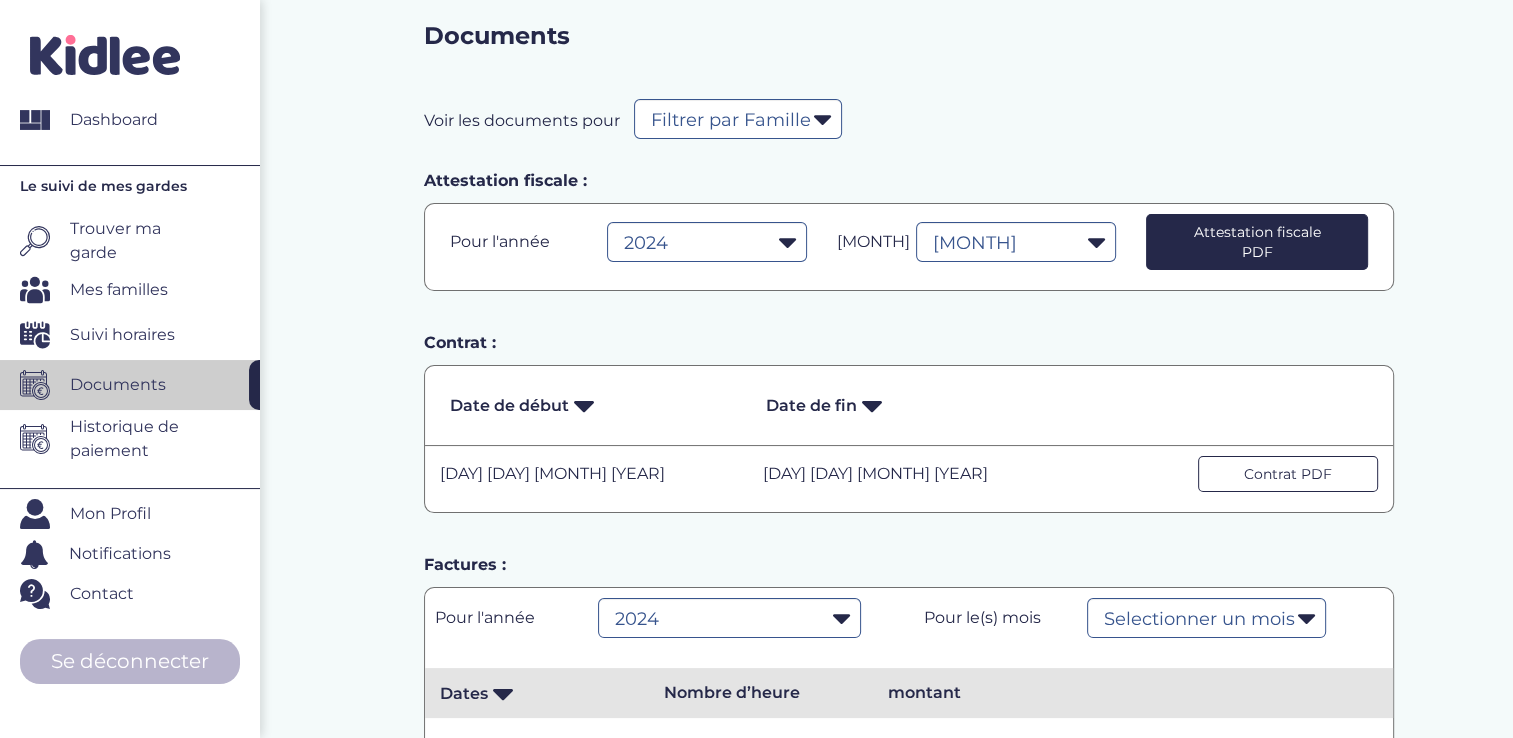 click on "Attestation fiscale PDF" at bounding box center (1257, 242) 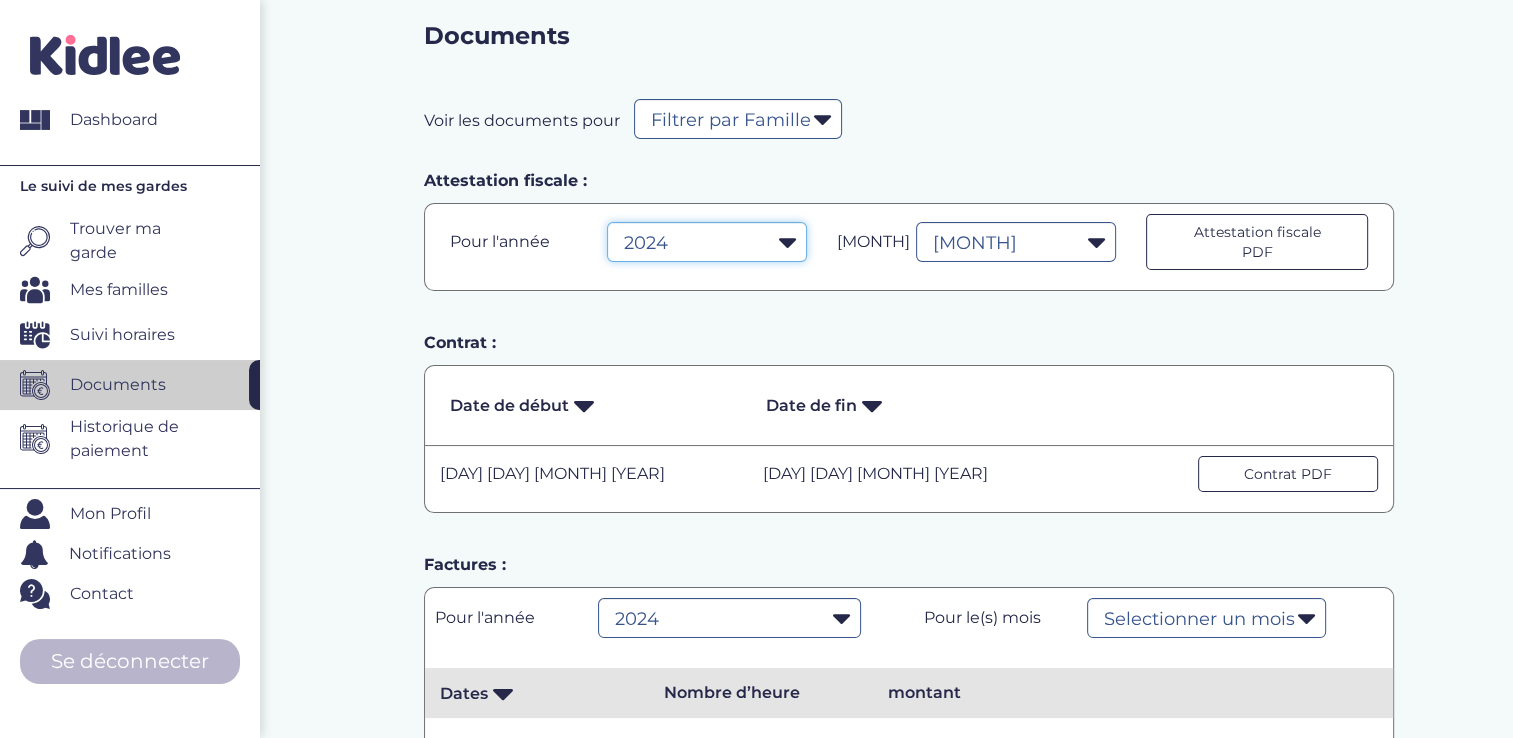 click on "2024
2025" at bounding box center (707, 242) 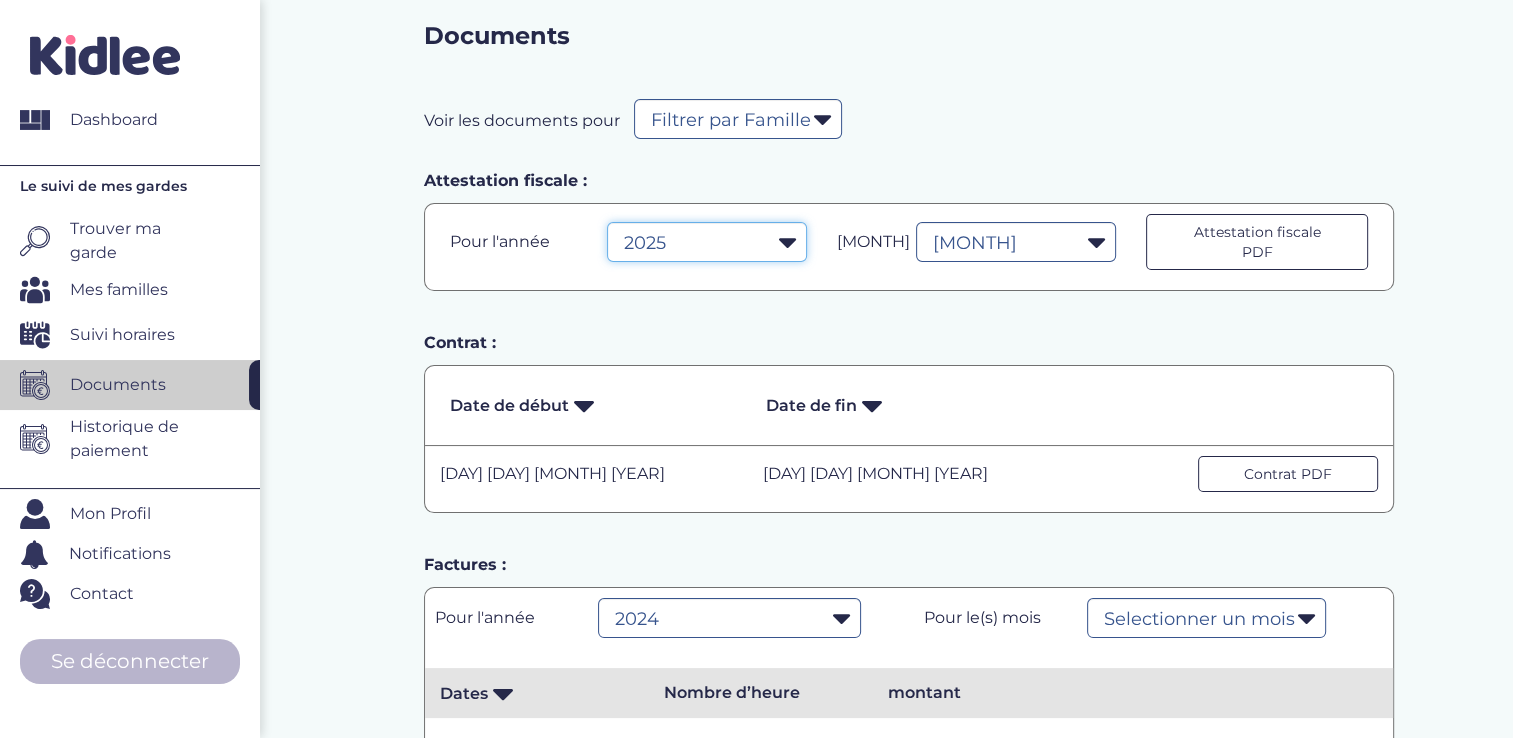 click on "2024
2025" at bounding box center [707, 242] 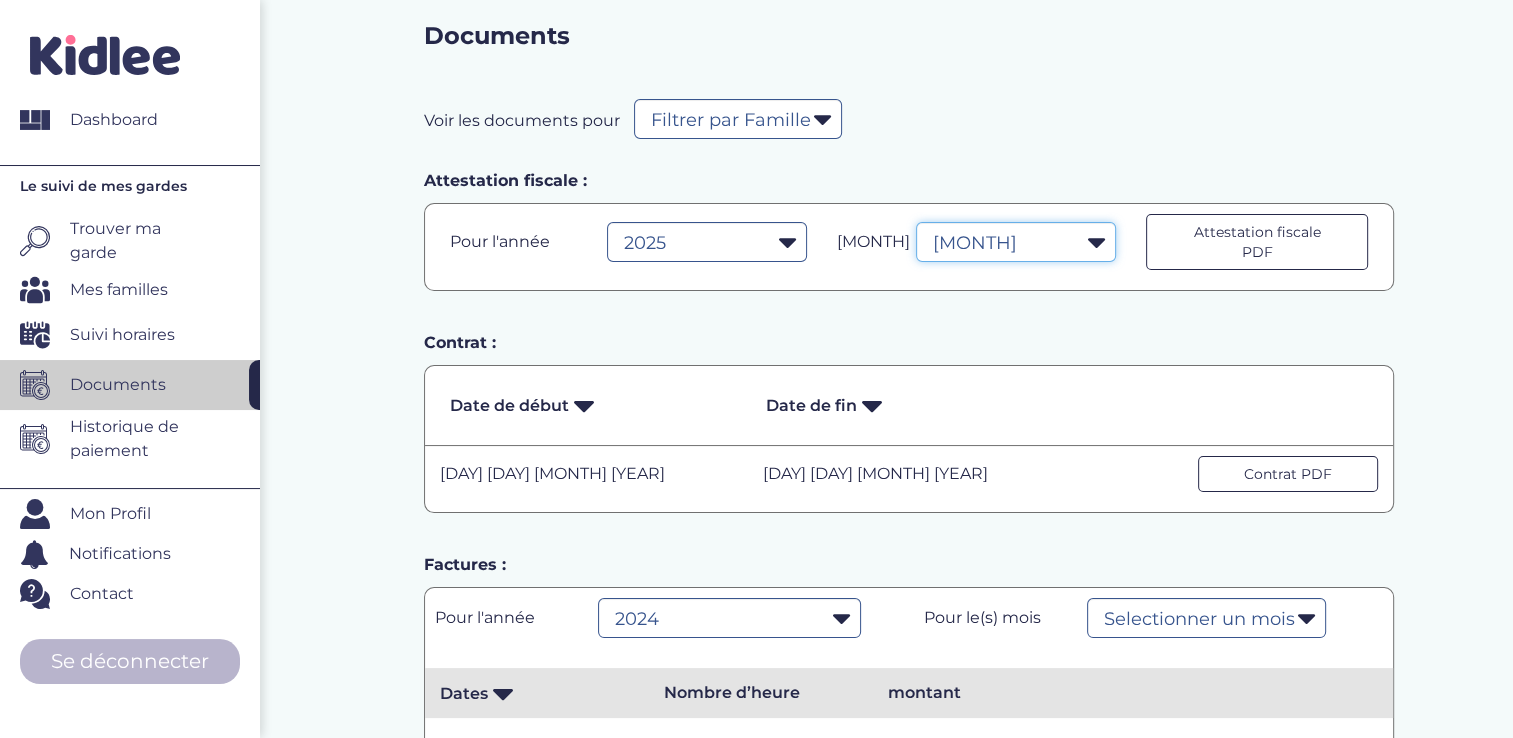 click on "Tous les mois
Janvier
Février
Mars
Avril
Mai
Juin
Juillet
Août
Septembre
Octobre
Novembre
Decembre" at bounding box center (1016, 242) 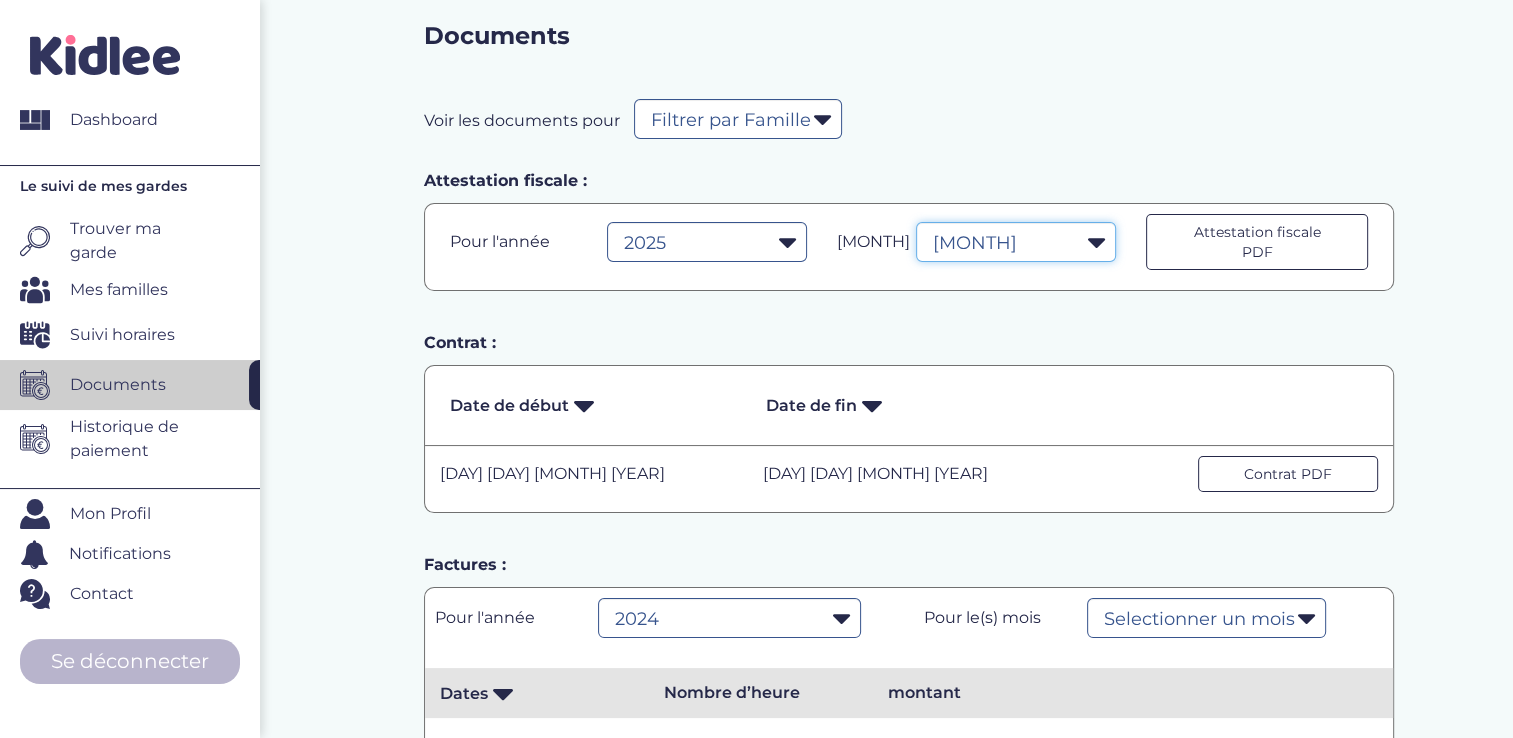 select on "2" 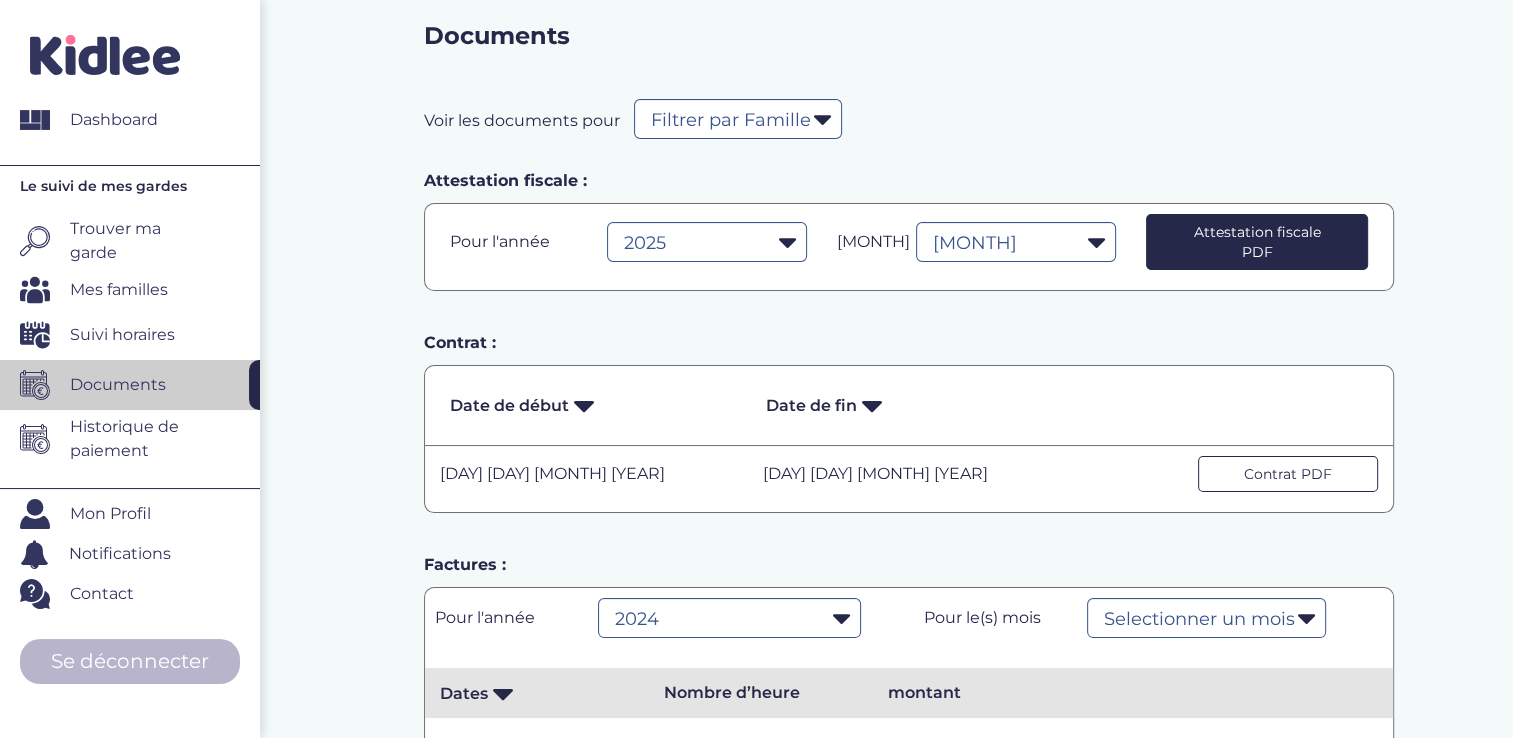 click on "Attestation fiscale PDF" at bounding box center (1257, 242) 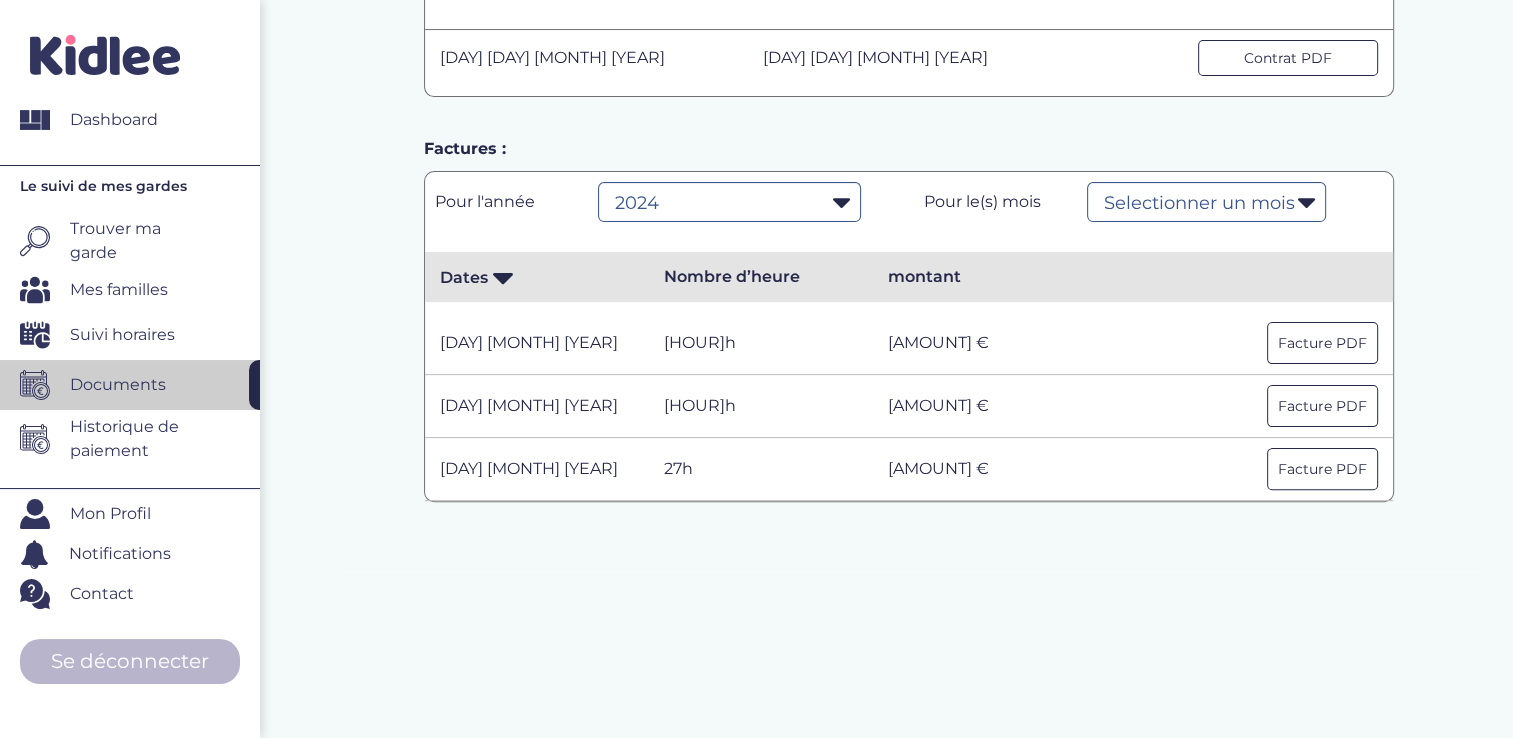 scroll, scrollTop: 488, scrollLeft: 0, axis: vertical 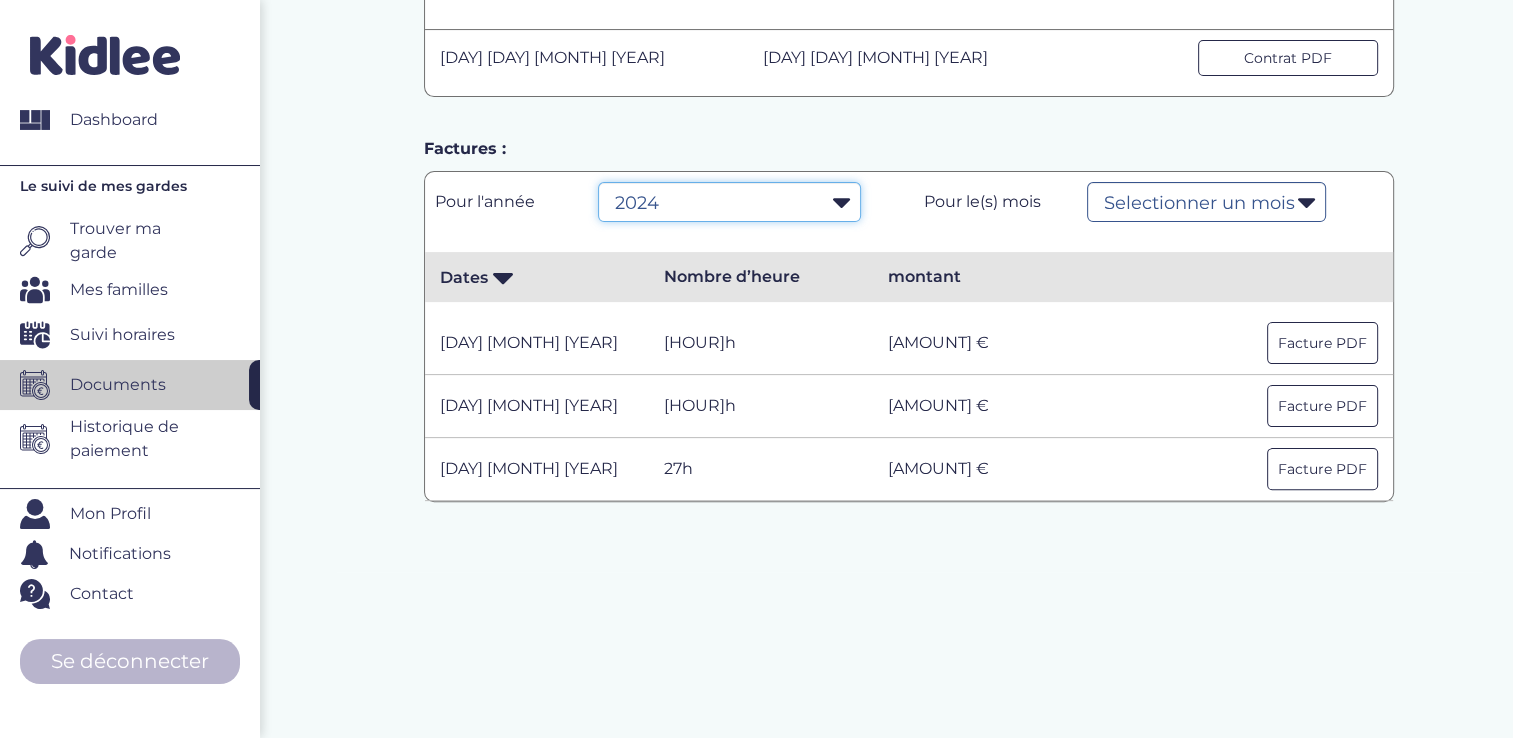 drag, startPoint x: 765, startPoint y: 182, endPoint x: 741, endPoint y: 279, distance: 99.92497 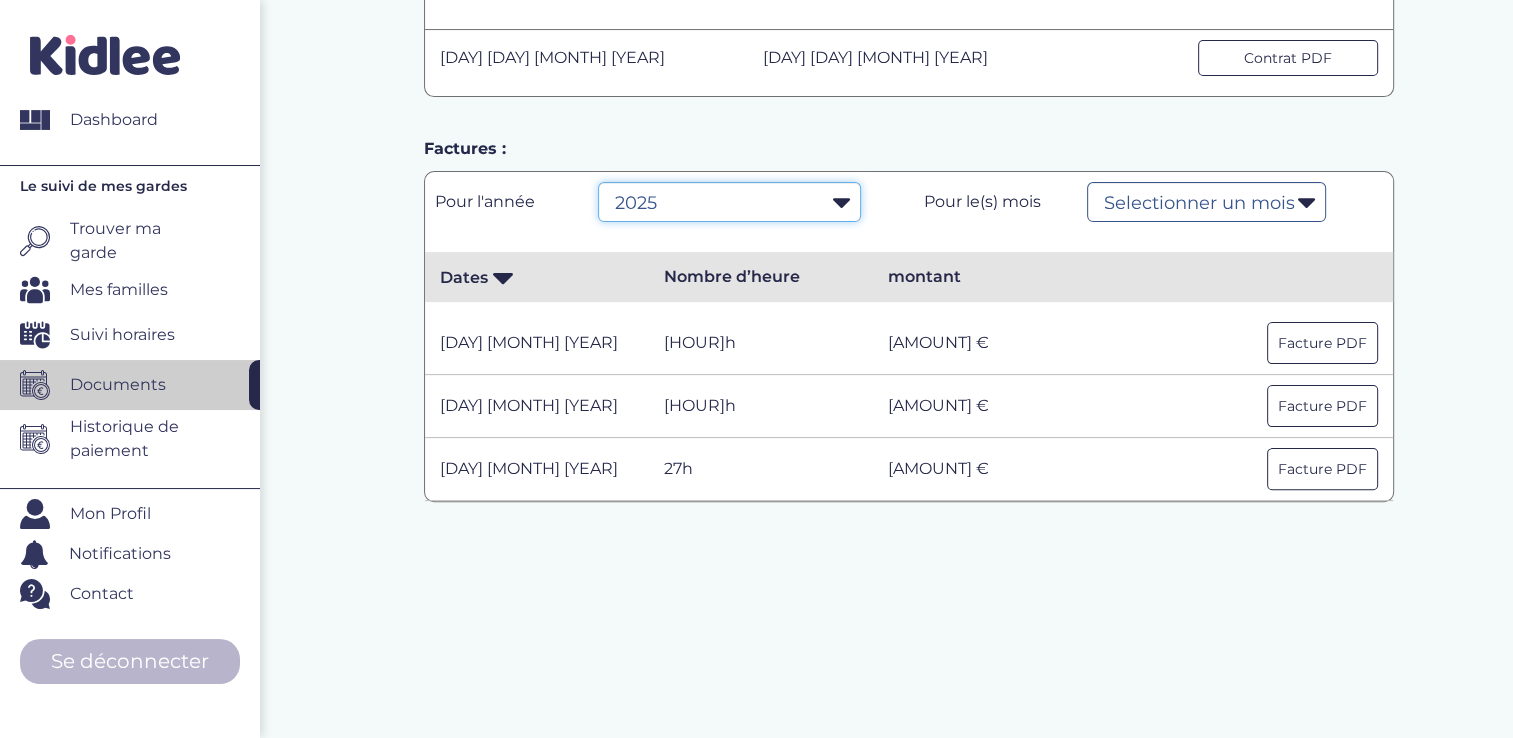 click on "Selectionner une année    2024   2025" at bounding box center [729, 202] 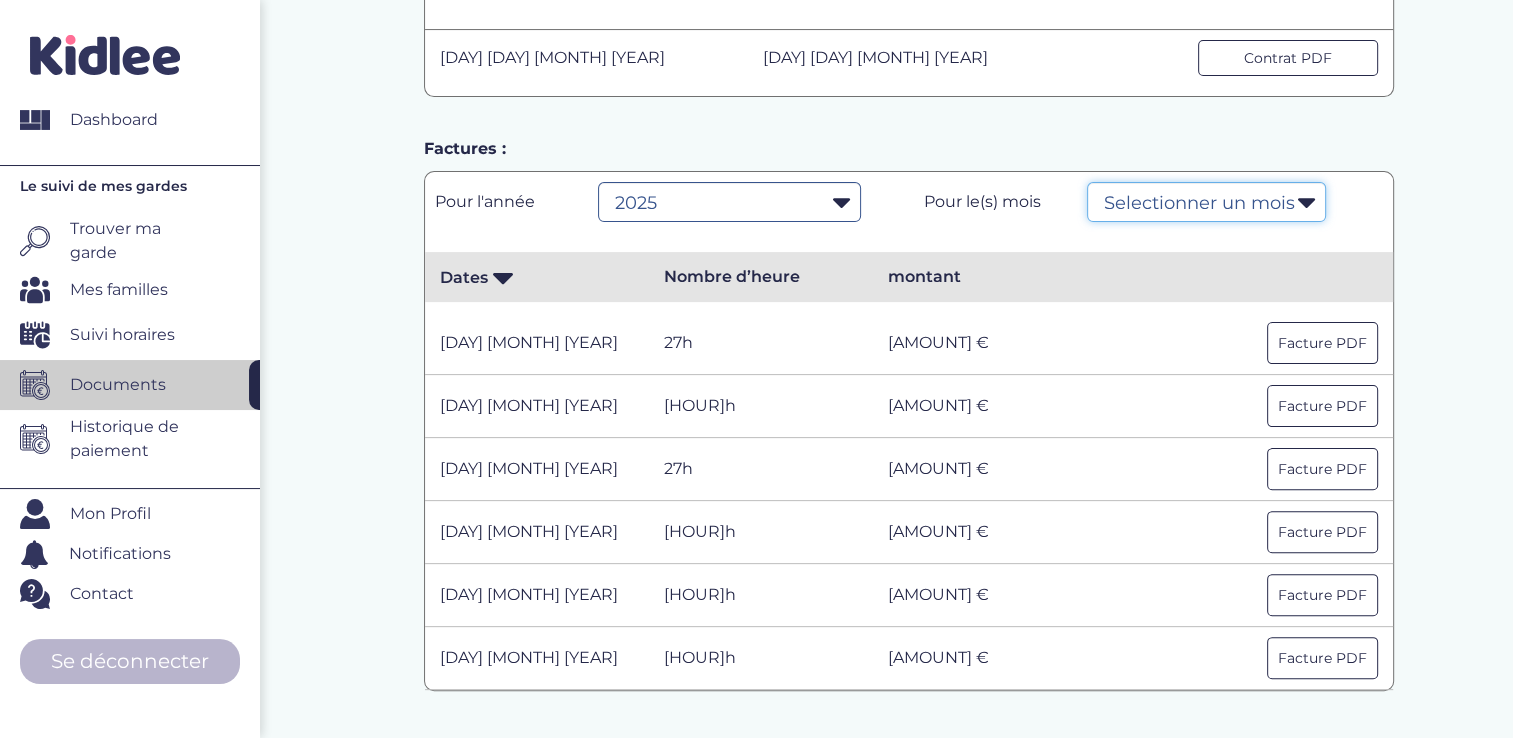 click on "Selectionner un mois   Janvier   Février   Mars   Avril   Mai   Juin   Juillet   Août   Septembre   Octobre   Novembre   Décembre" at bounding box center (1206, 202) 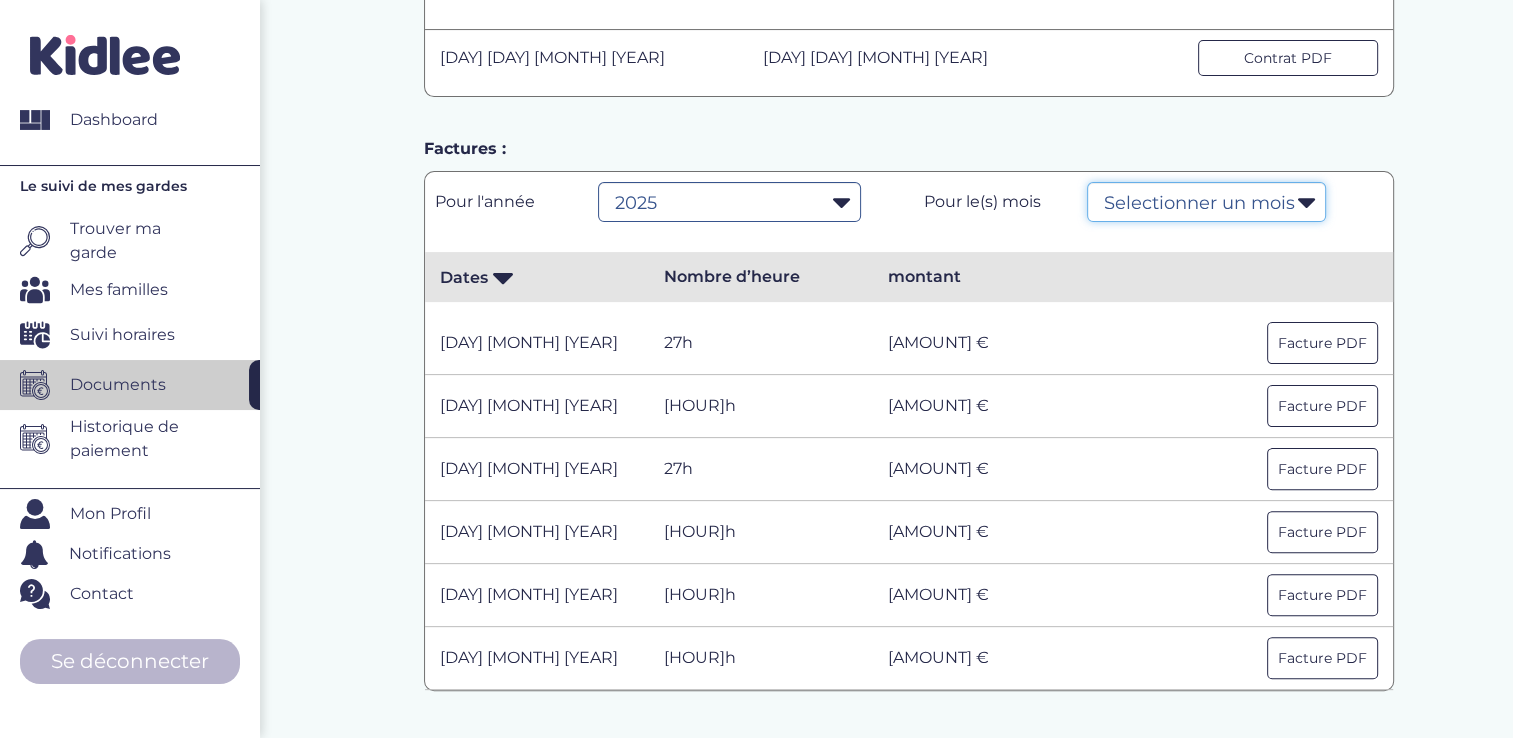 select on "7" 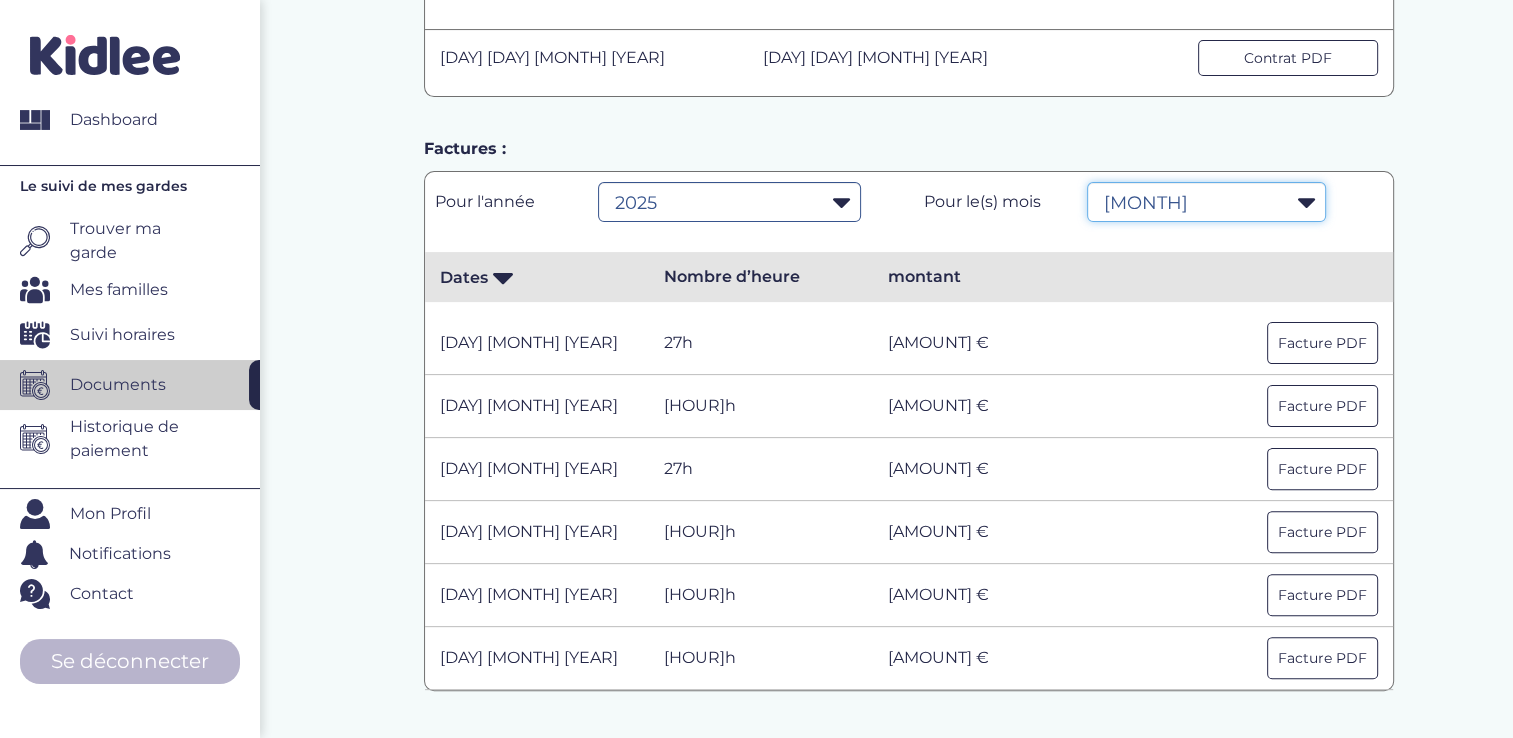 click on "Selectionner un mois   Janvier   Février   Mars   Avril   Mai   Juin   Juillet   Août   Septembre   Octobre   Novembre   Décembre" at bounding box center (1206, 202) 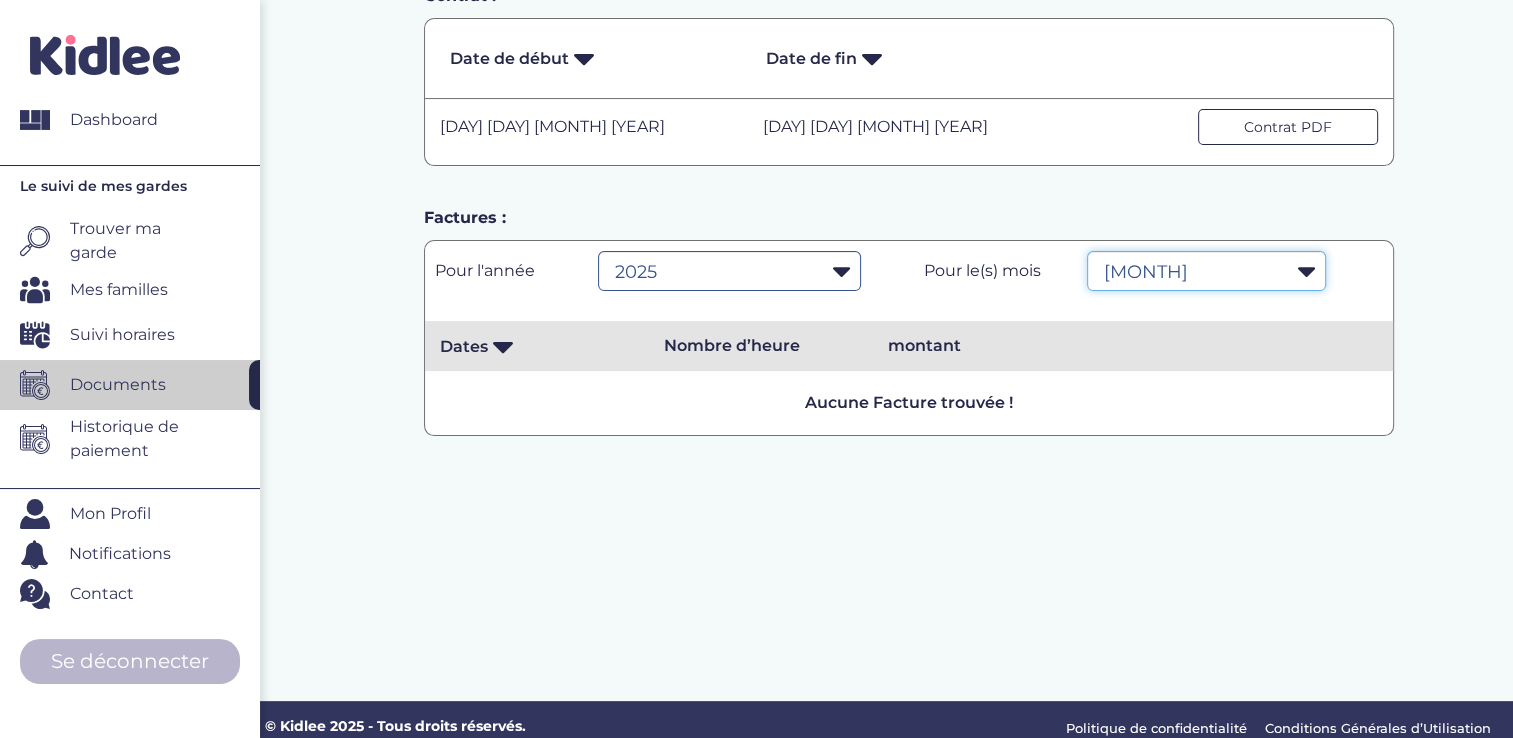 scroll, scrollTop: 0, scrollLeft: 0, axis: both 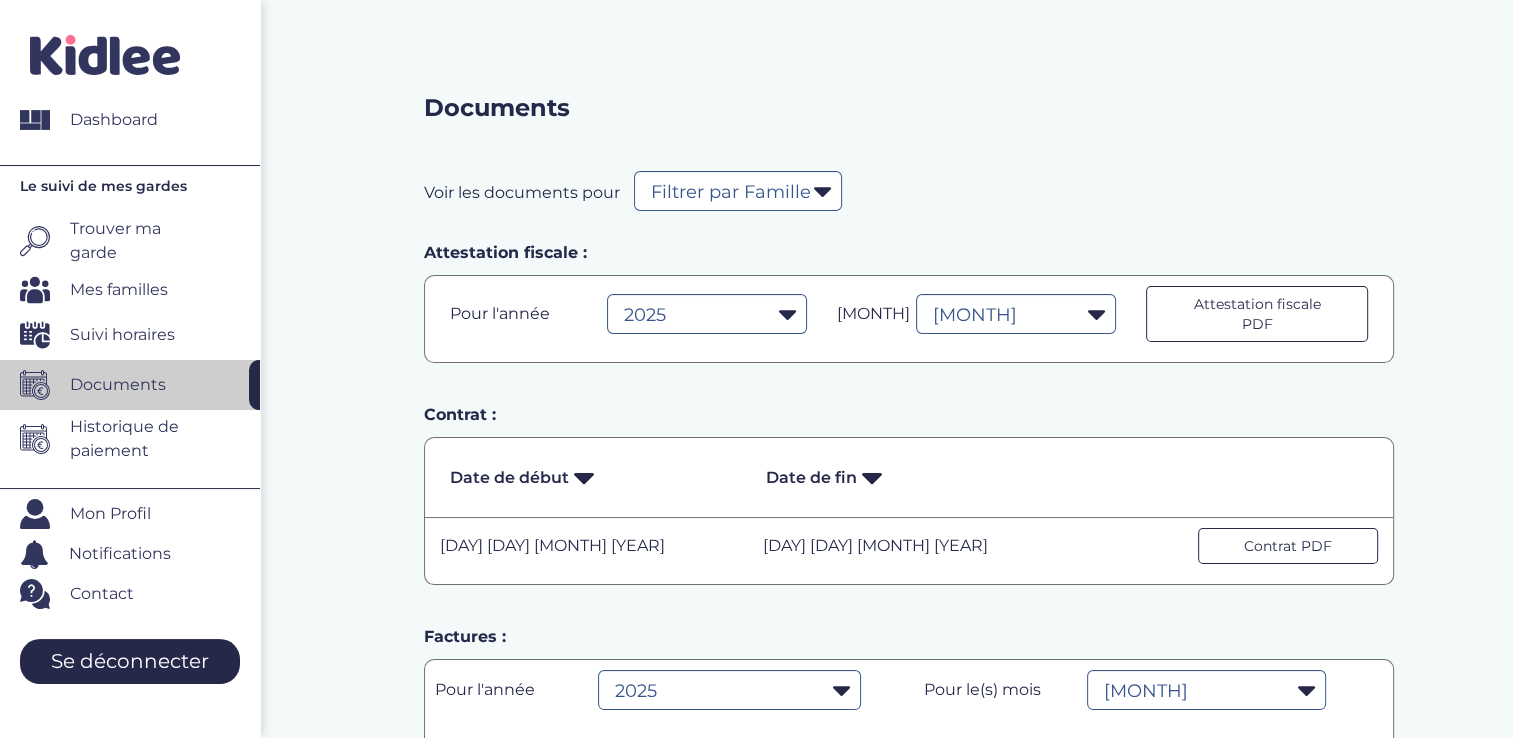 click on "Se déconnecter" at bounding box center (130, 661) 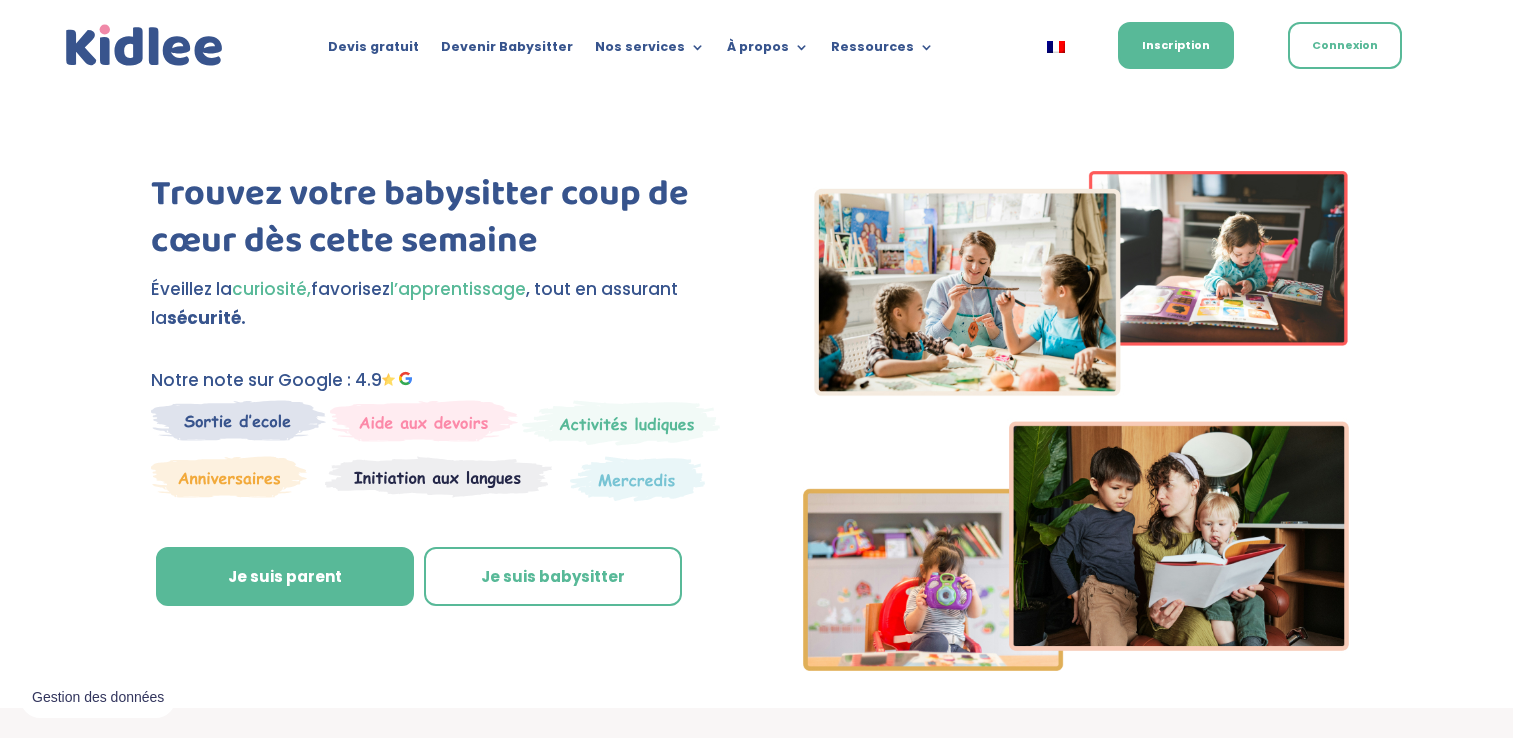 scroll, scrollTop: 0, scrollLeft: 0, axis: both 